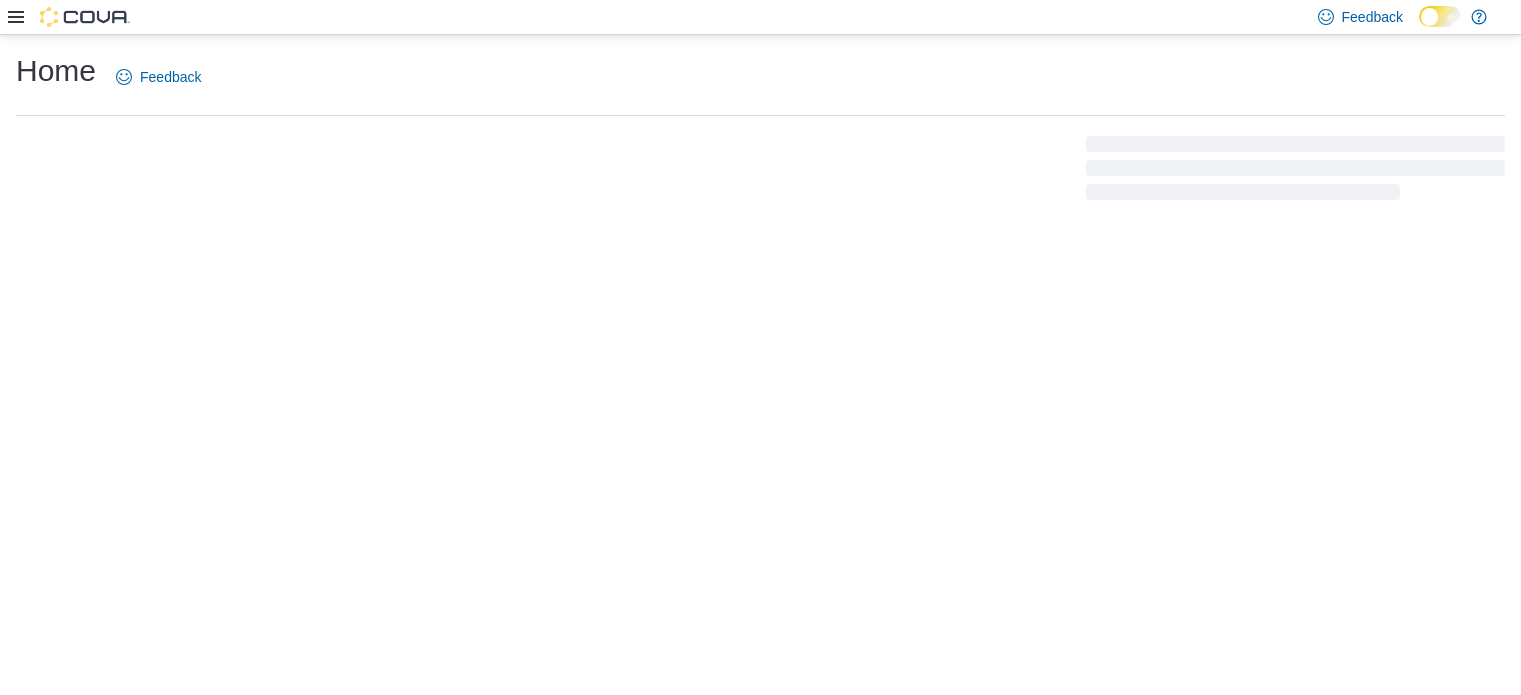 scroll, scrollTop: 0, scrollLeft: 0, axis: both 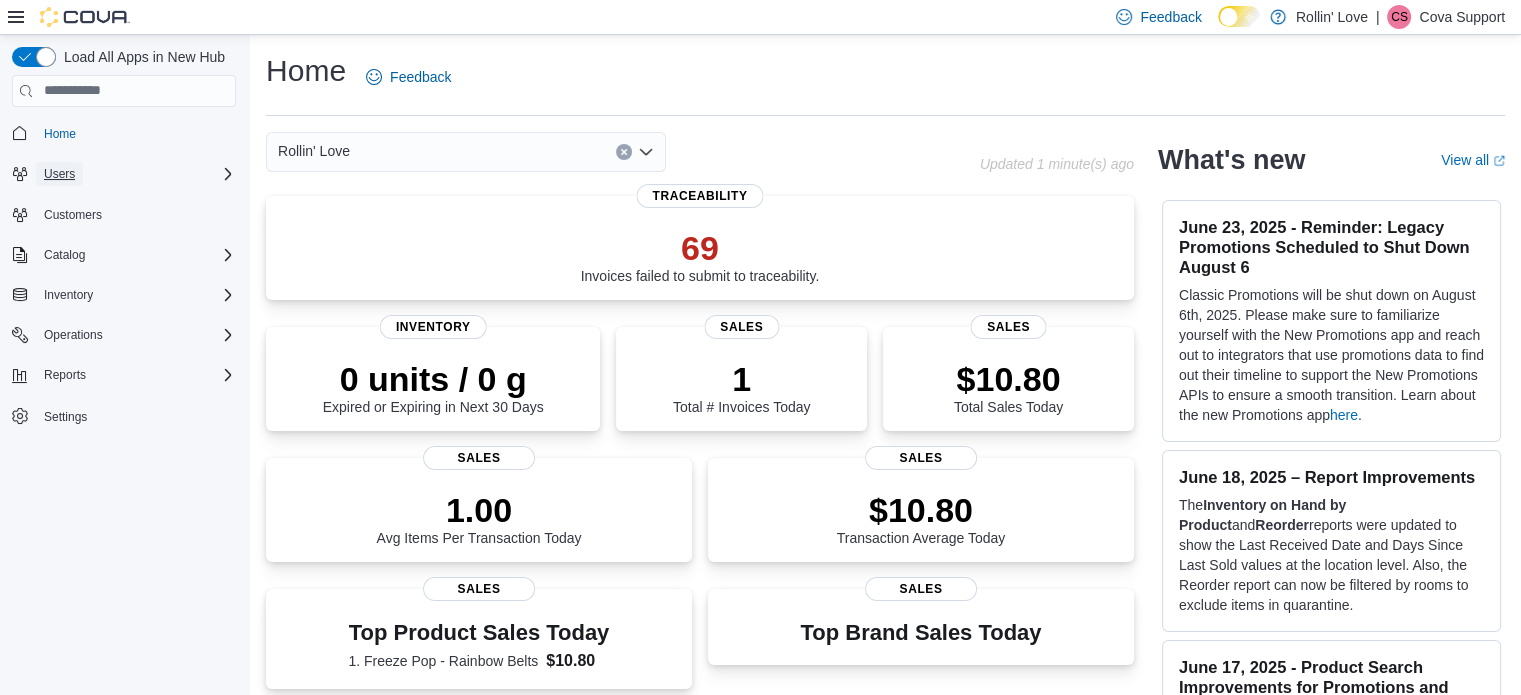 click on "Users" at bounding box center (59, 174) 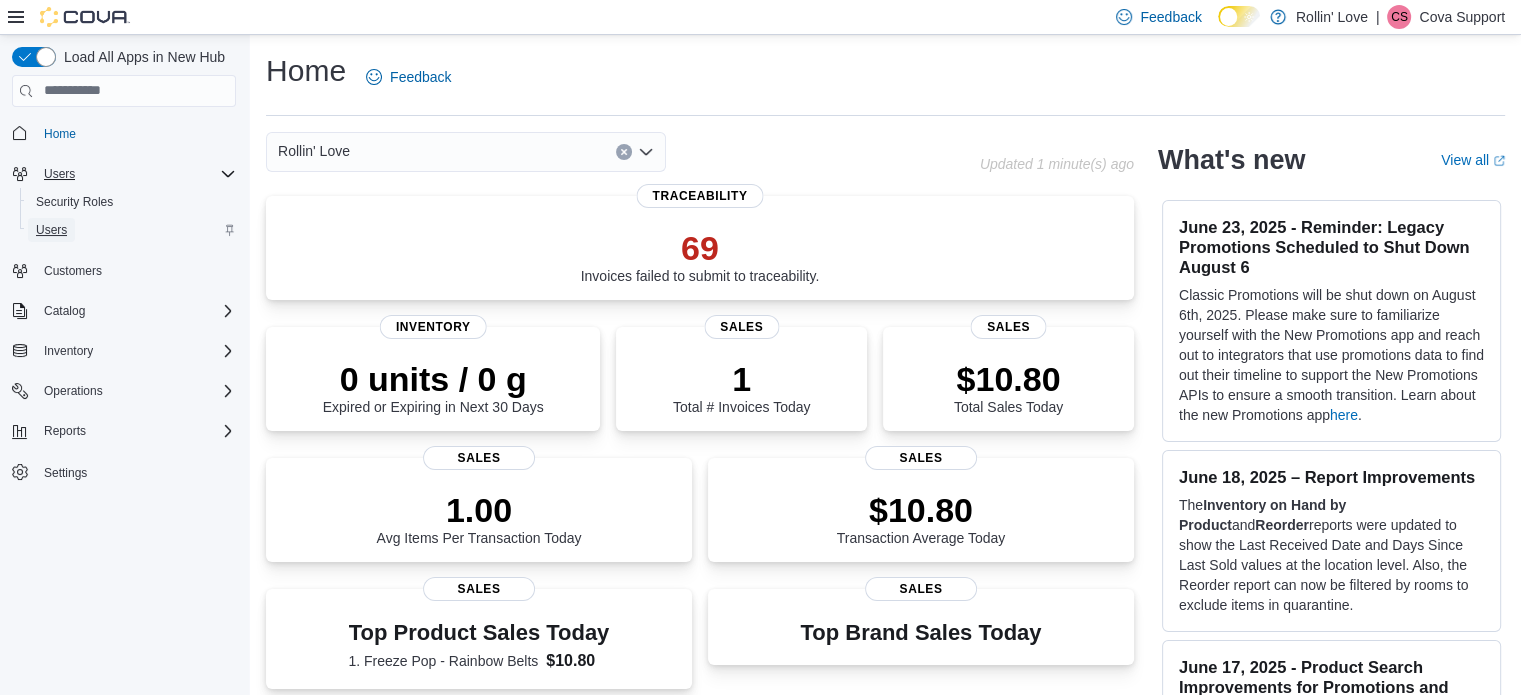 click on "Users" at bounding box center [51, 230] 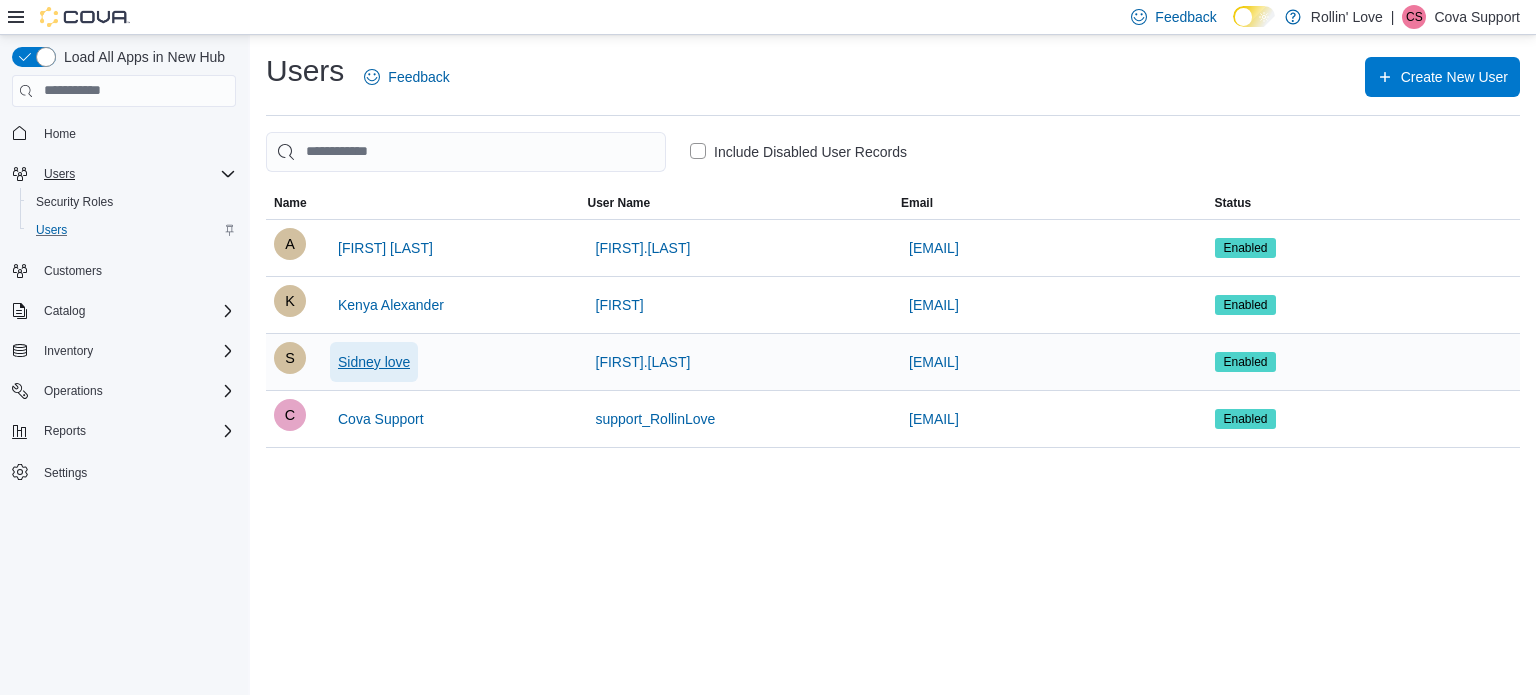 click on "Sidney love" at bounding box center (374, 362) 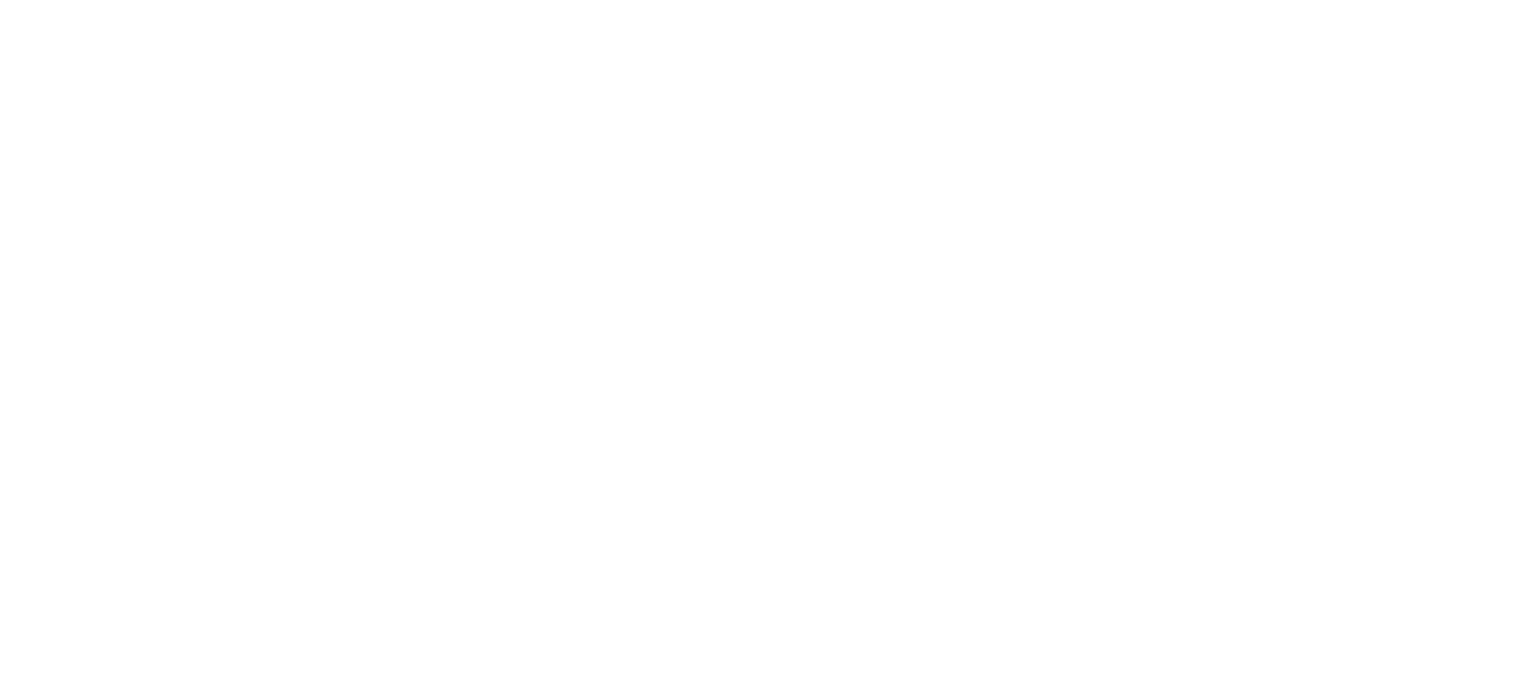 scroll, scrollTop: 0, scrollLeft: 0, axis: both 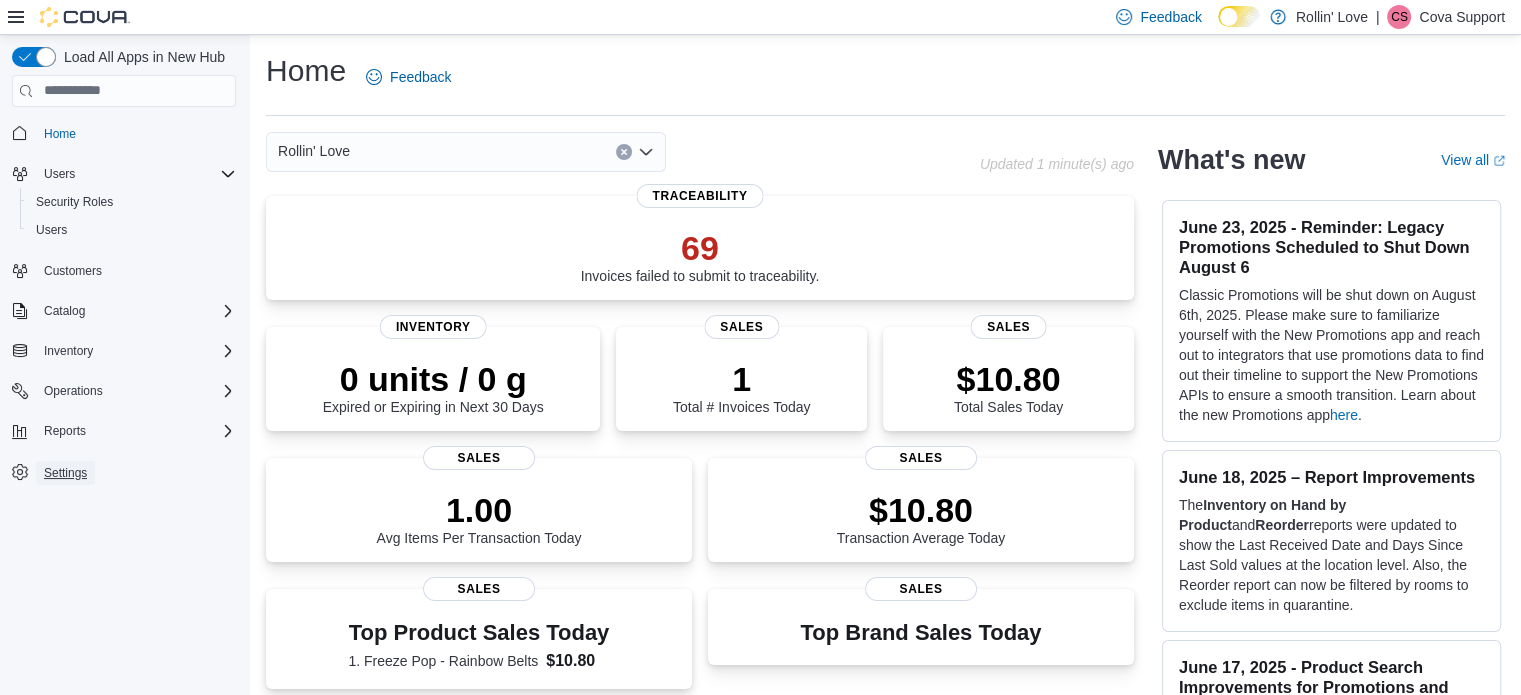 click on "Settings" at bounding box center (65, 473) 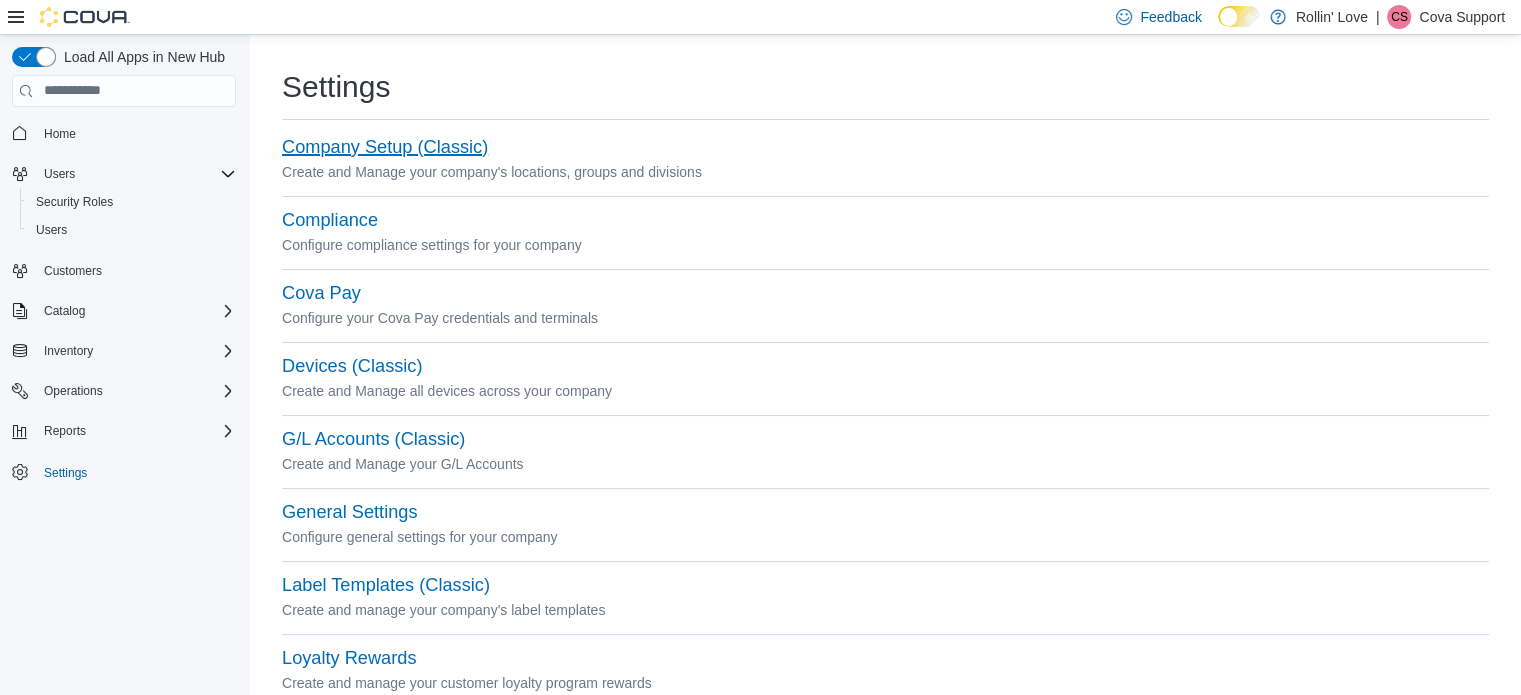 click on "Company Setup (Classic)" at bounding box center (385, 147) 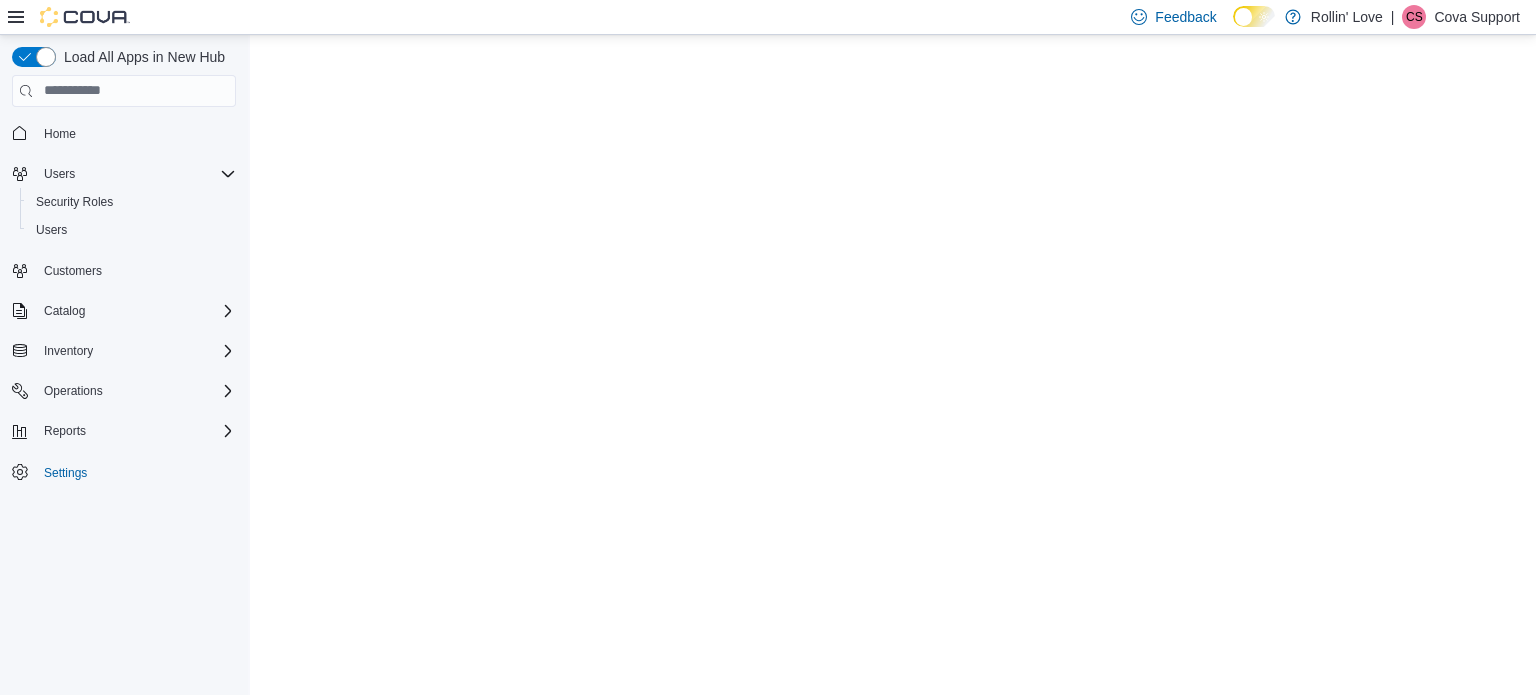 scroll, scrollTop: 0, scrollLeft: 0, axis: both 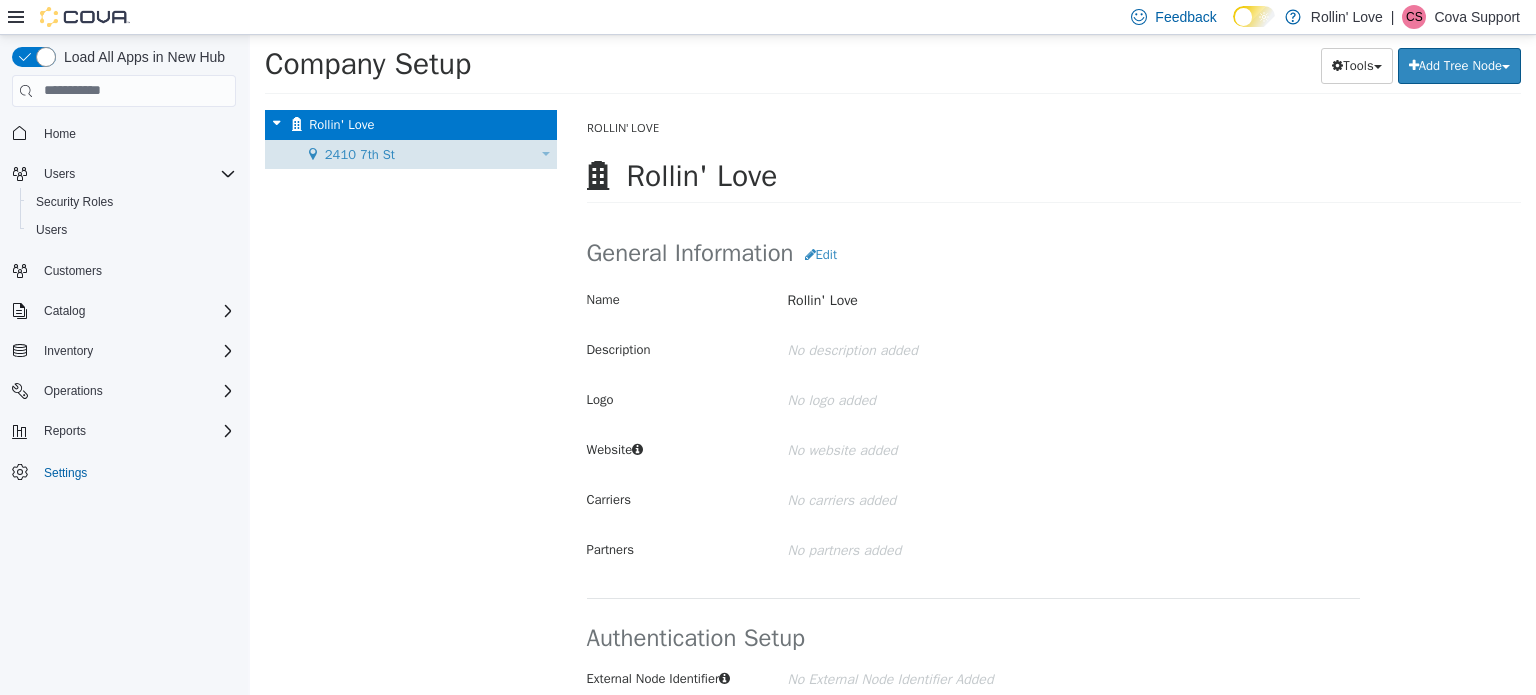 click on "2410 7th St" at bounding box center (360, 153) 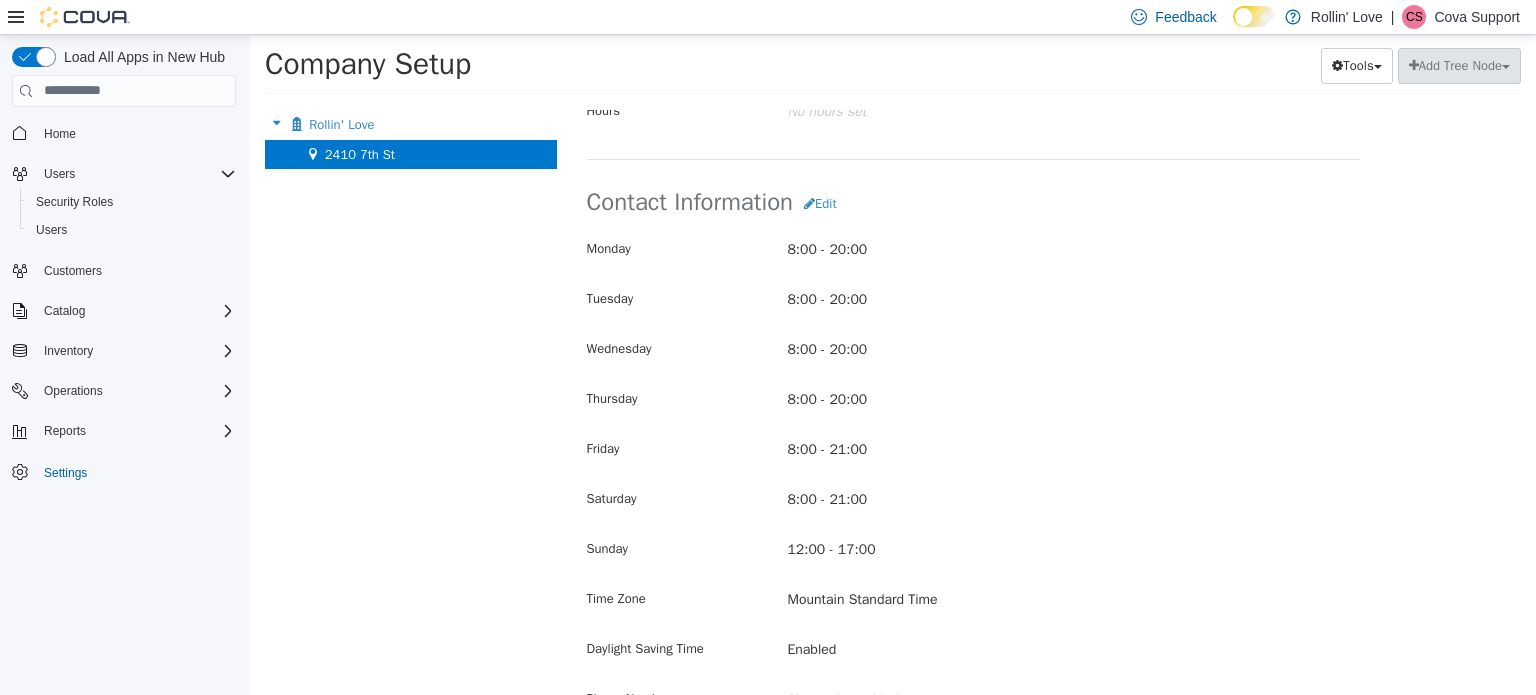 scroll, scrollTop: 1012, scrollLeft: 0, axis: vertical 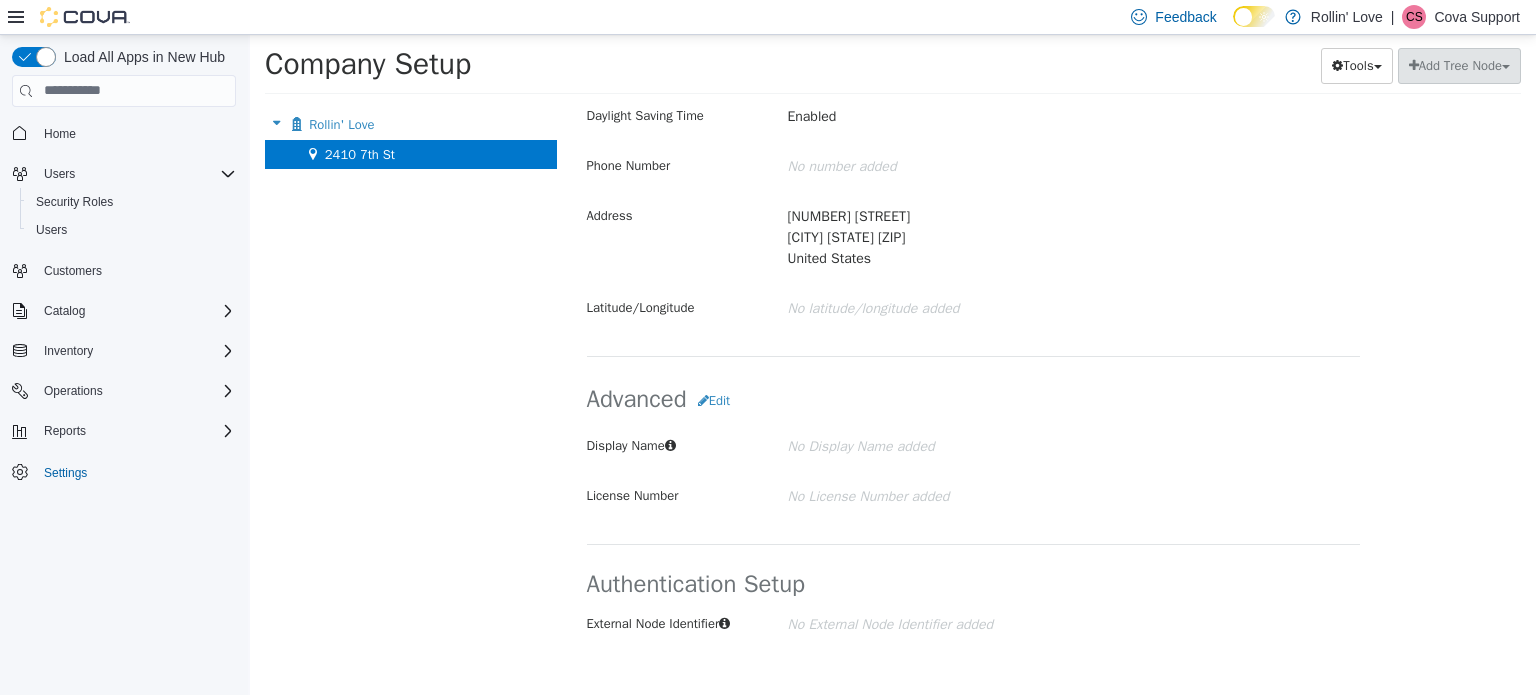 drag, startPoint x: 1114, startPoint y: 243, endPoint x: 1029, endPoint y: 465, distance: 237.71622 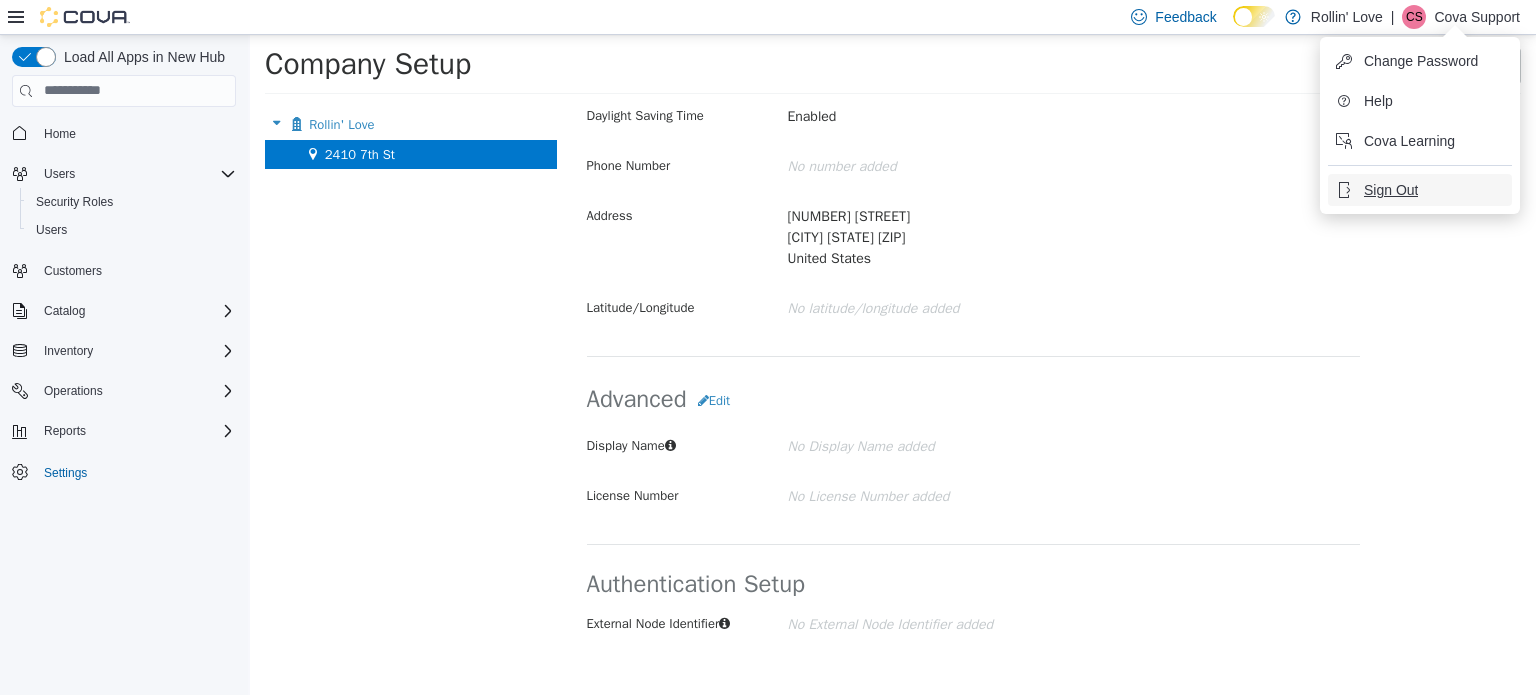 click on "Sign Out" at bounding box center (1391, 190) 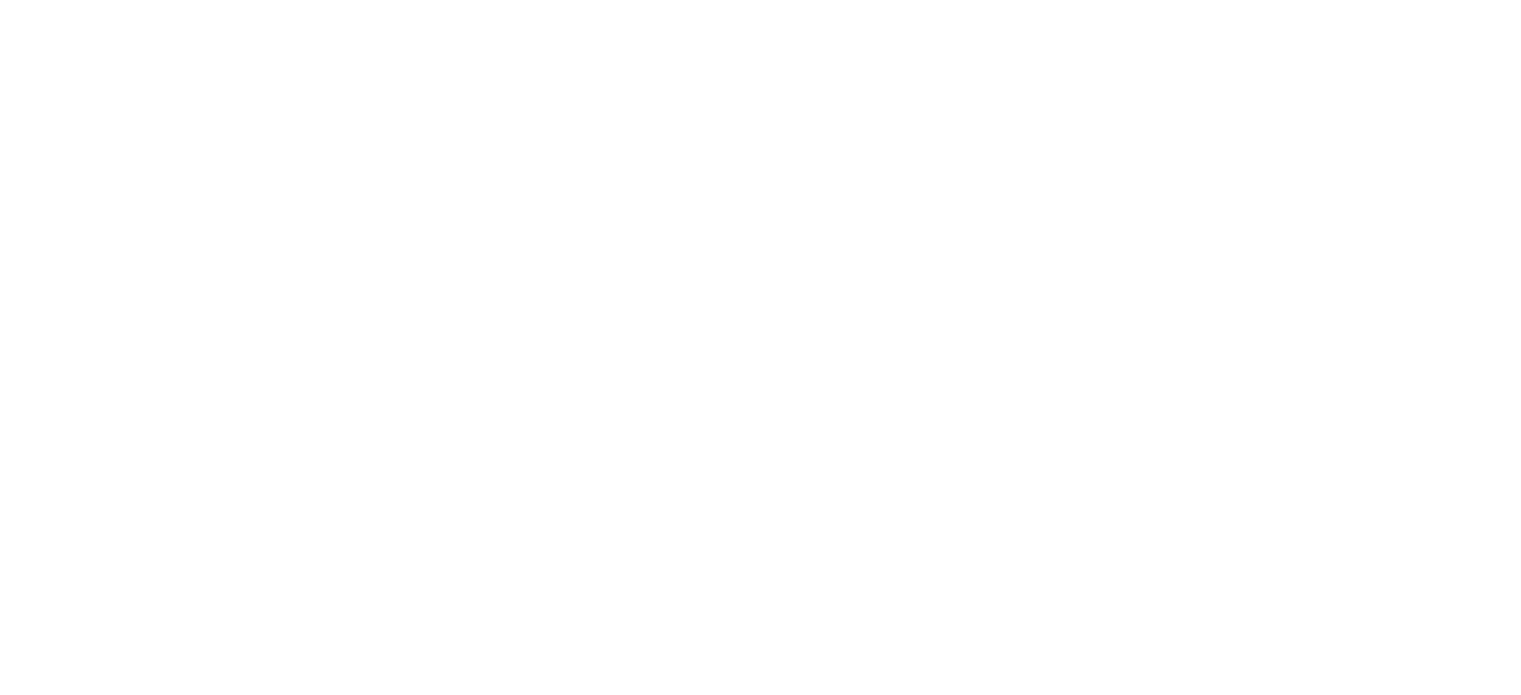 scroll, scrollTop: 0, scrollLeft: 0, axis: both 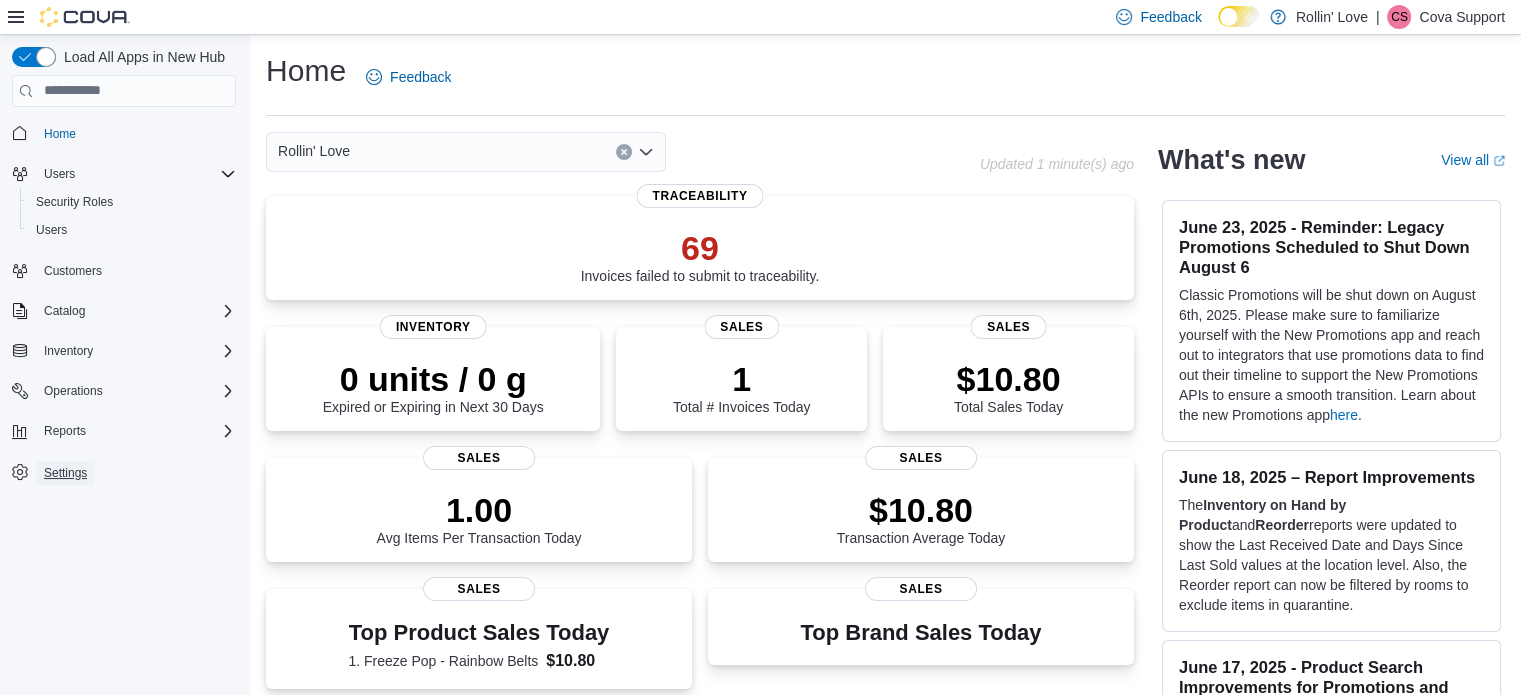 click on "Settings" at bounding box center (65, 473) 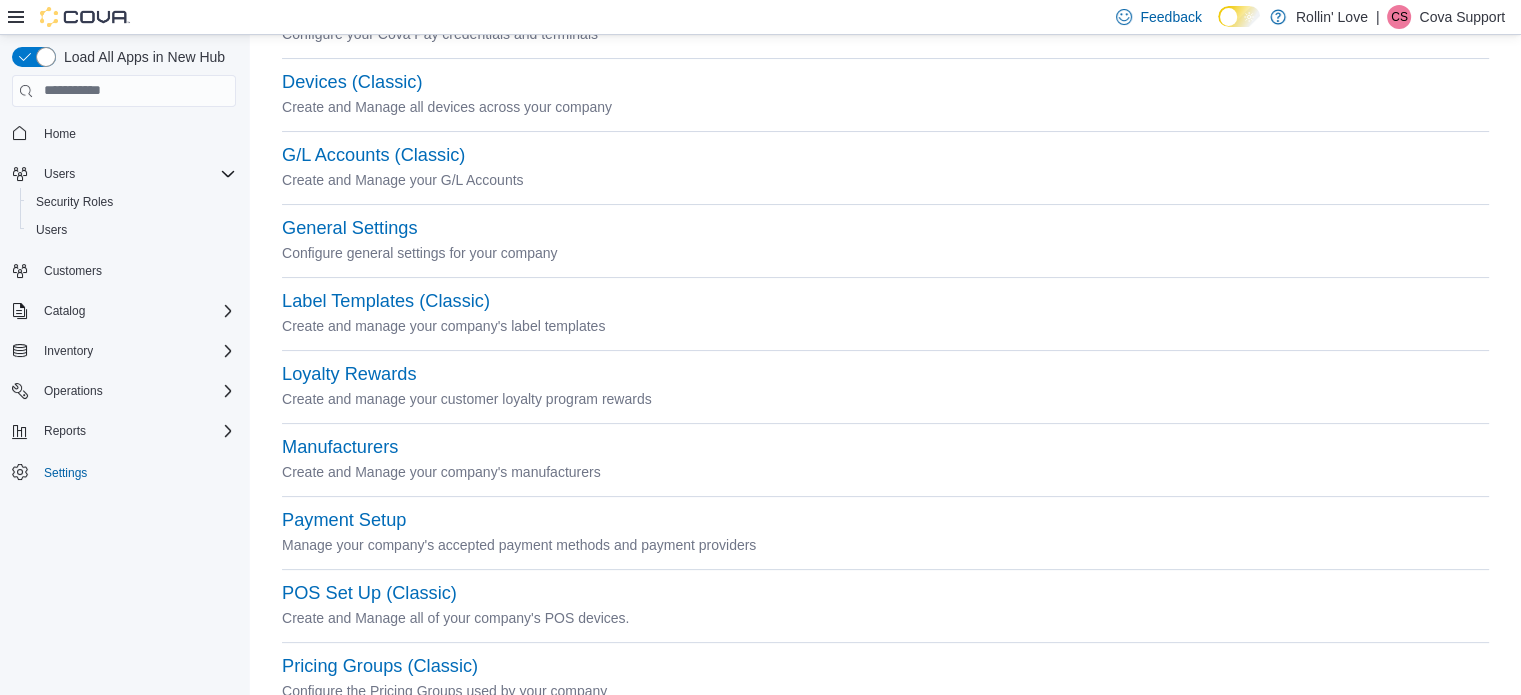 scroll, scrollTop: 372, scrollLeft: 0, axis: vertical 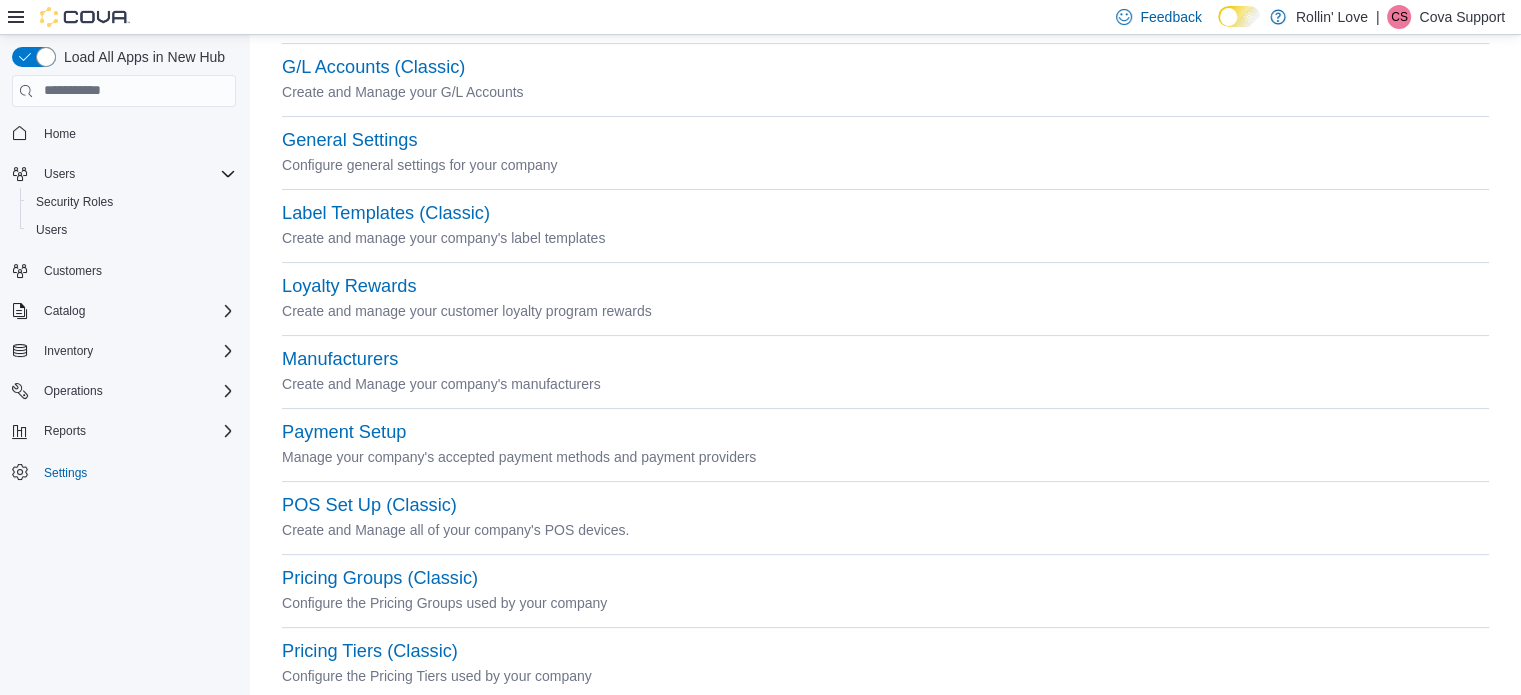 drag, startPoint x: 516, startPoint y: 354, endPoint x: 508, endPoint y: 461, distance: 107.298645 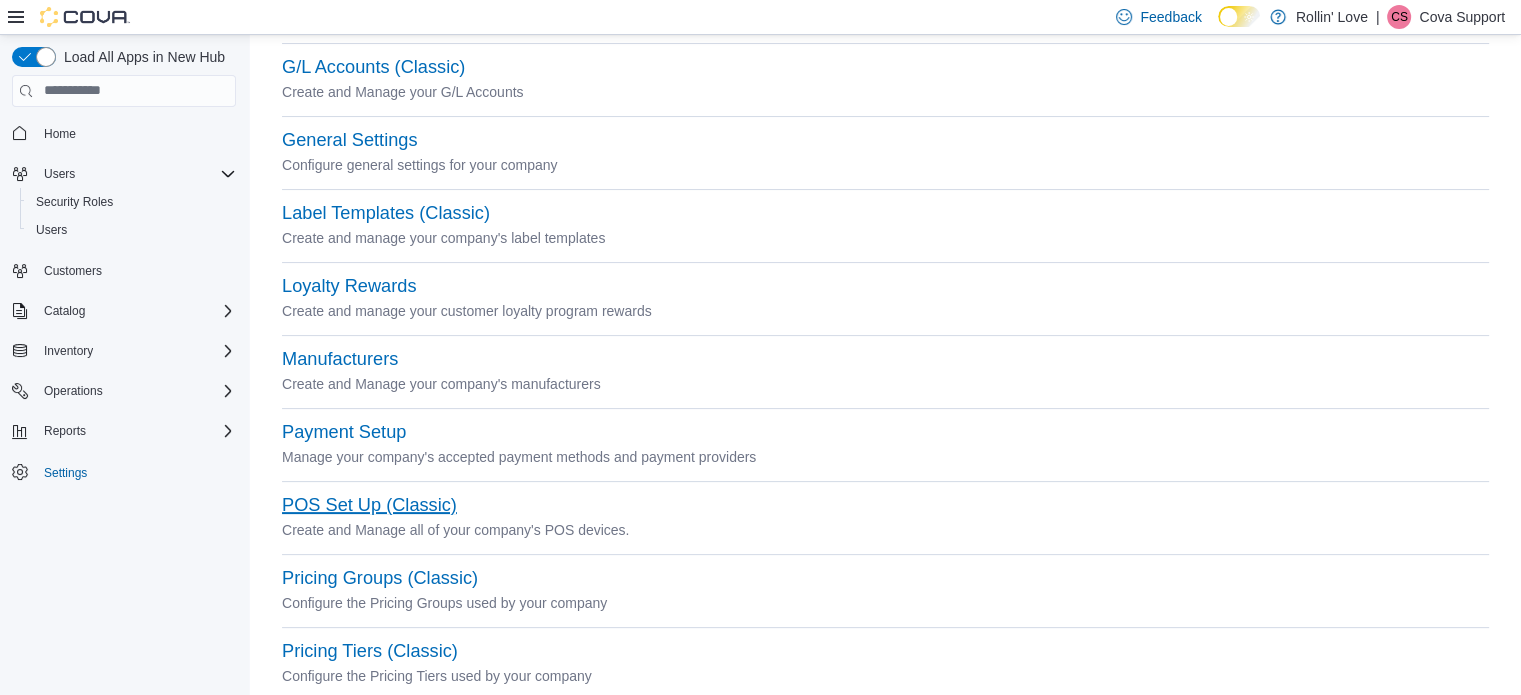 click on "POS Set Up (Classic)" at bounding box center (369, 505) 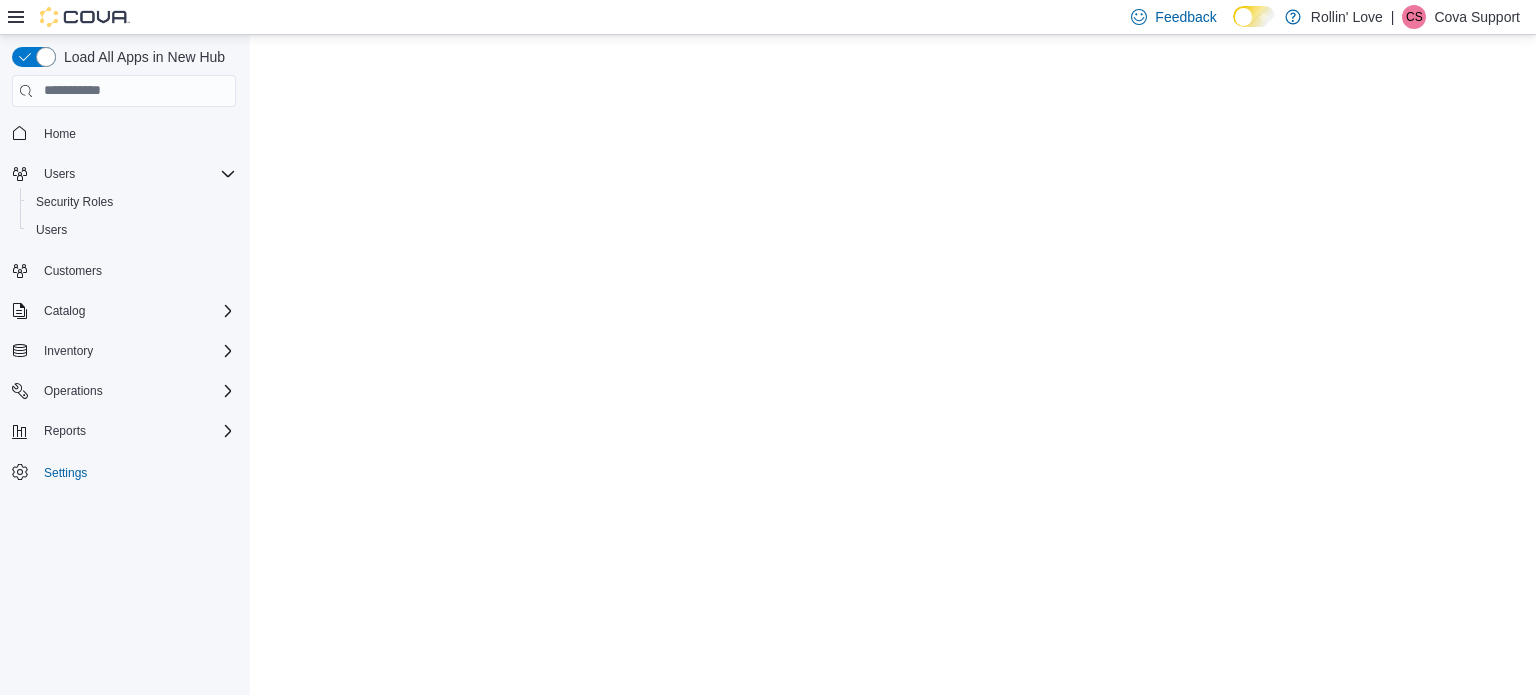scroll, scrollTop: 0, scrollLeft: 0, axis: both 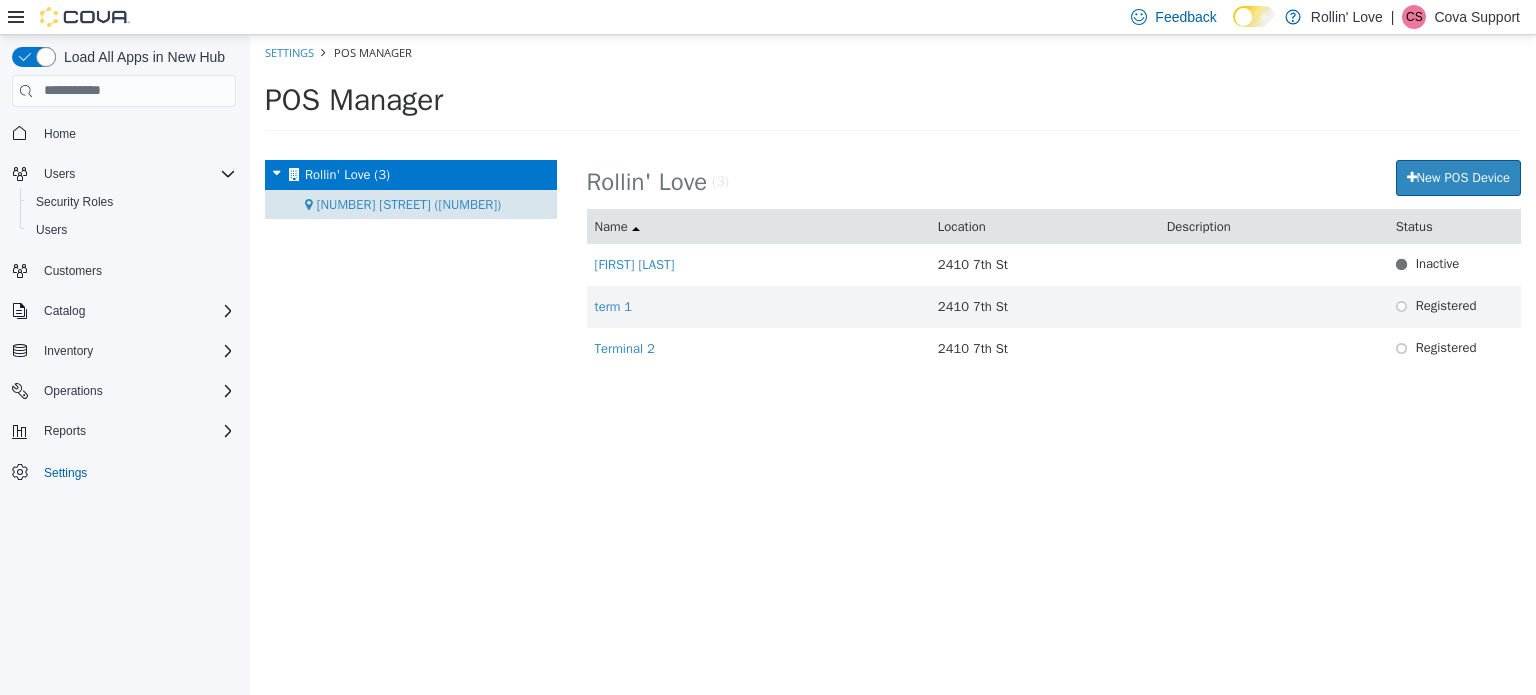 click on "2410 7th St (3)" at bounding box center (409, 203) 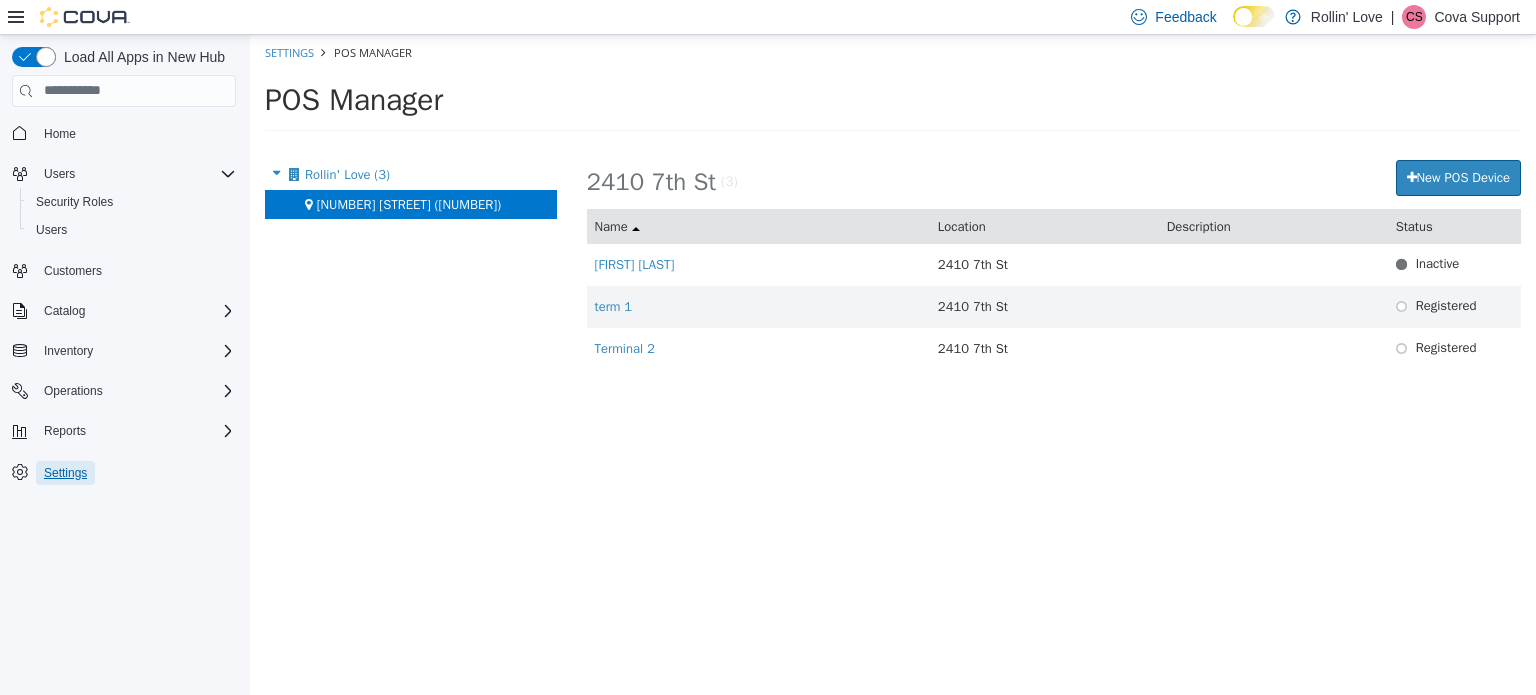 click on "Settings" at bounding box center [65, 473] 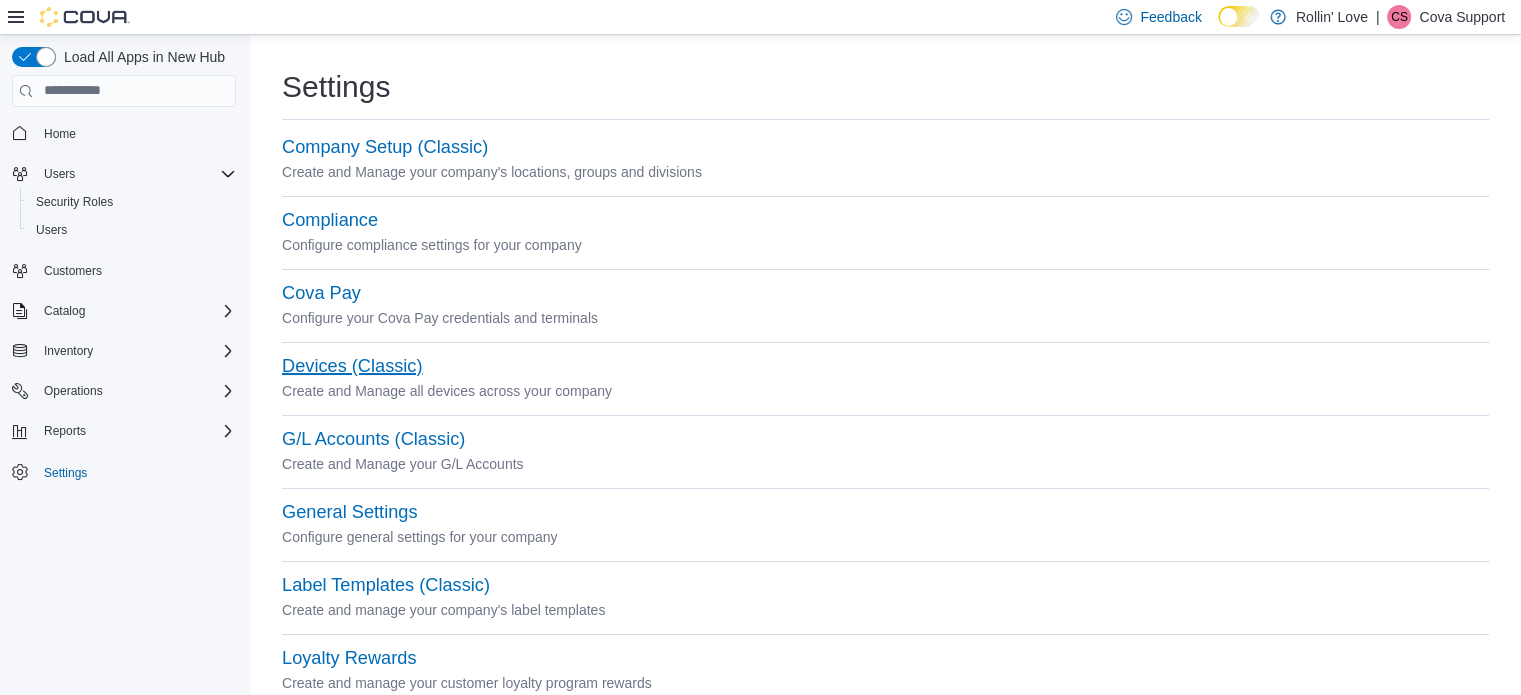 click on "Devices (Classic)" at bounding box center (352, 366) 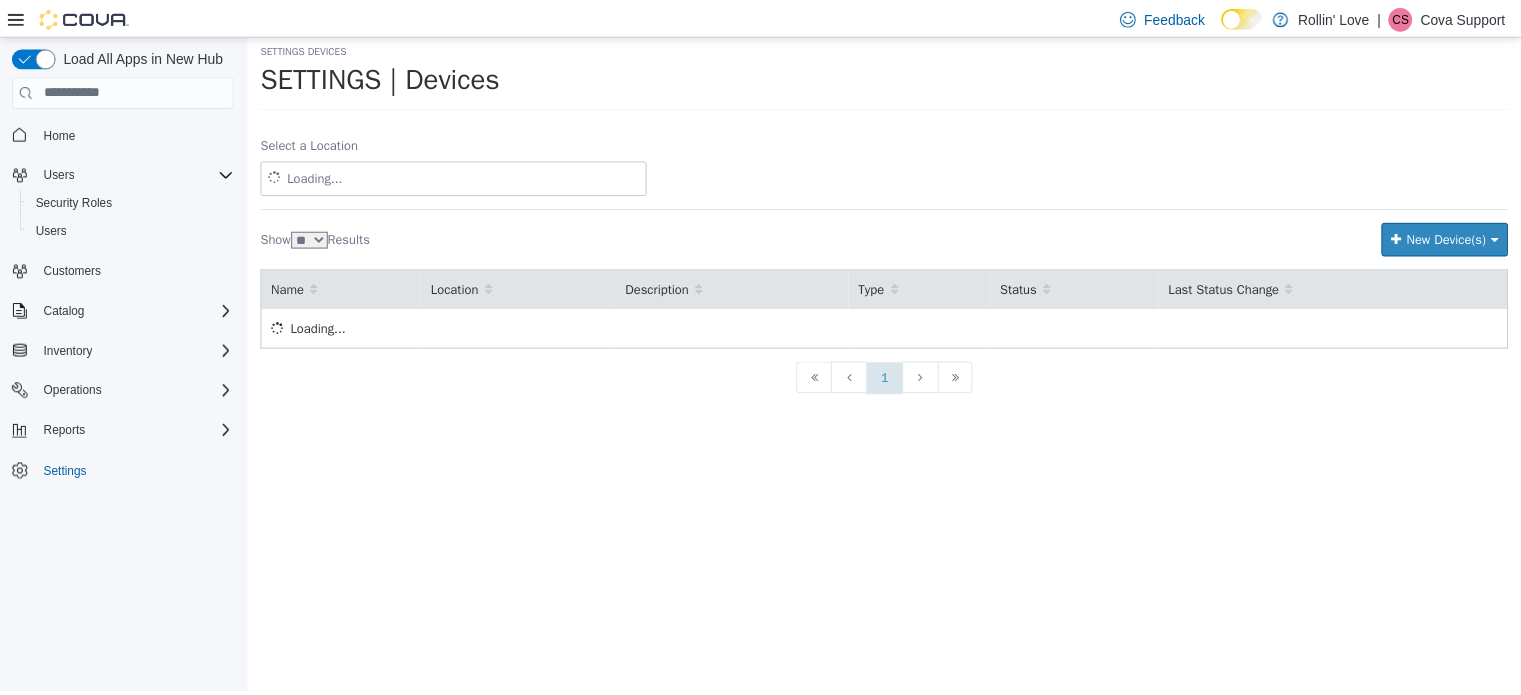 scroll, scrollTop: 0, scrollLeft: 0, axis: both 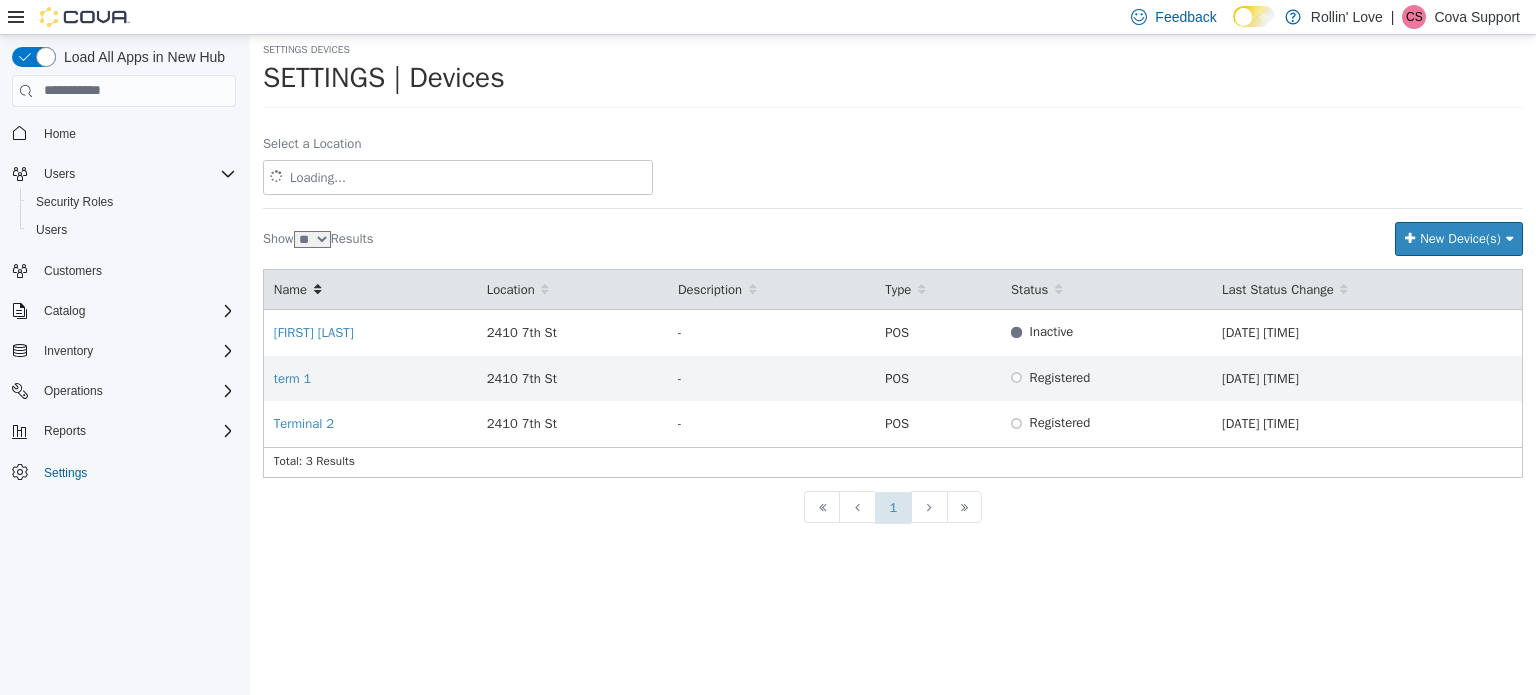 type 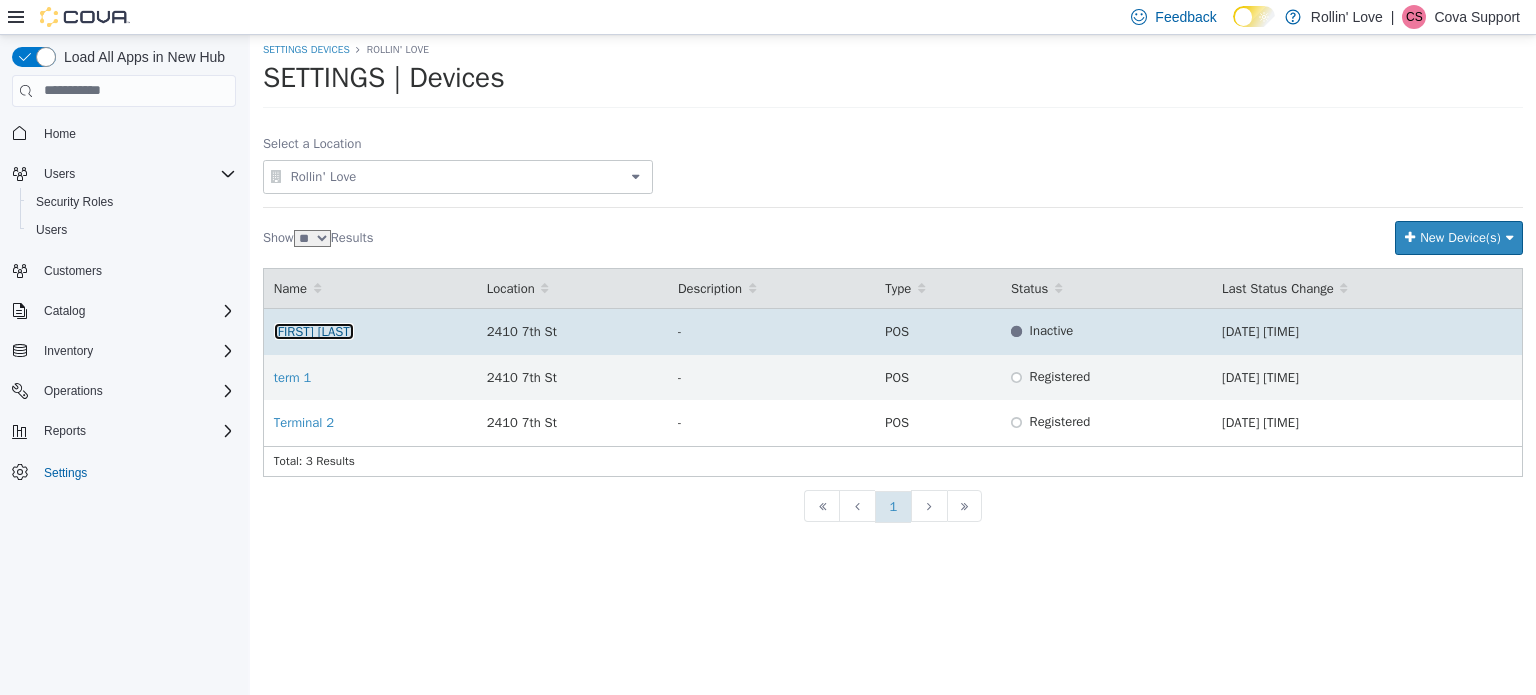 click on "cova kk" 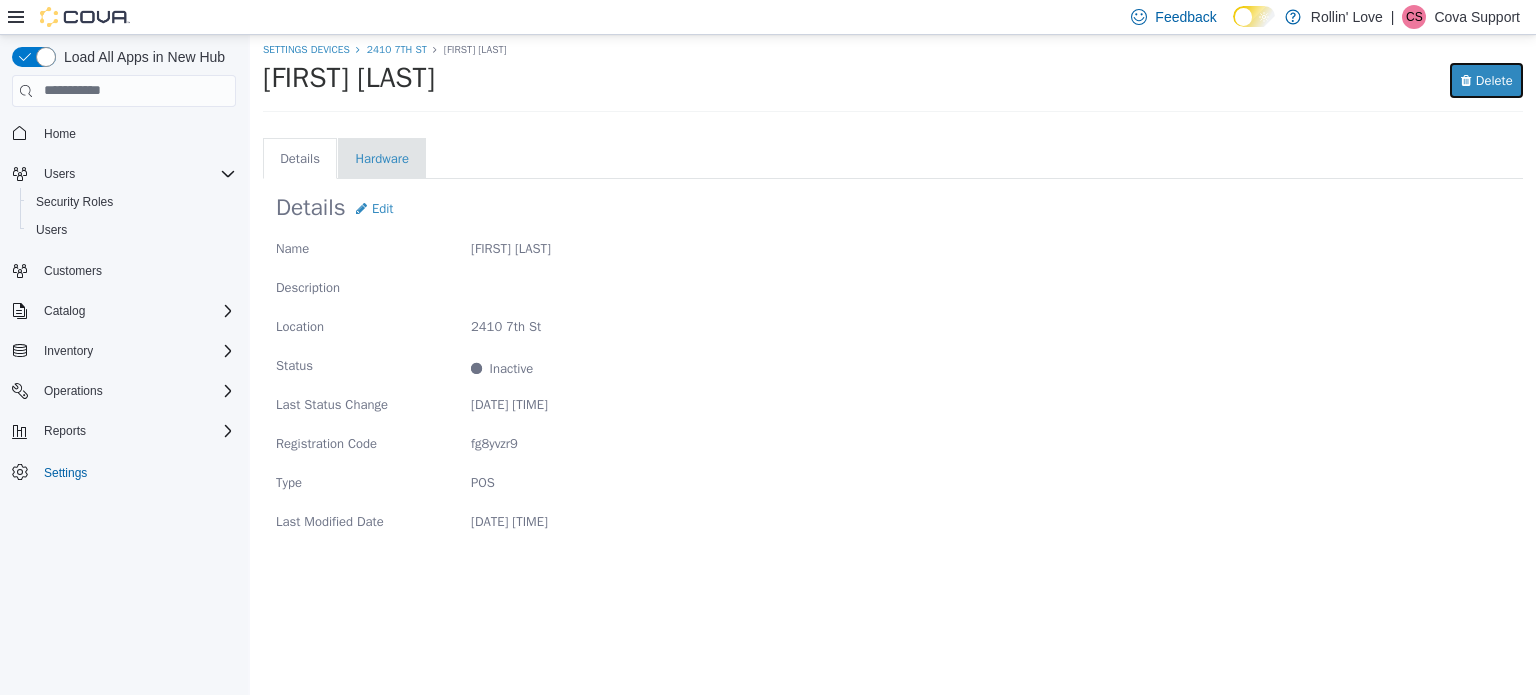 click on "Delete" at bounding box center (1487, 79) 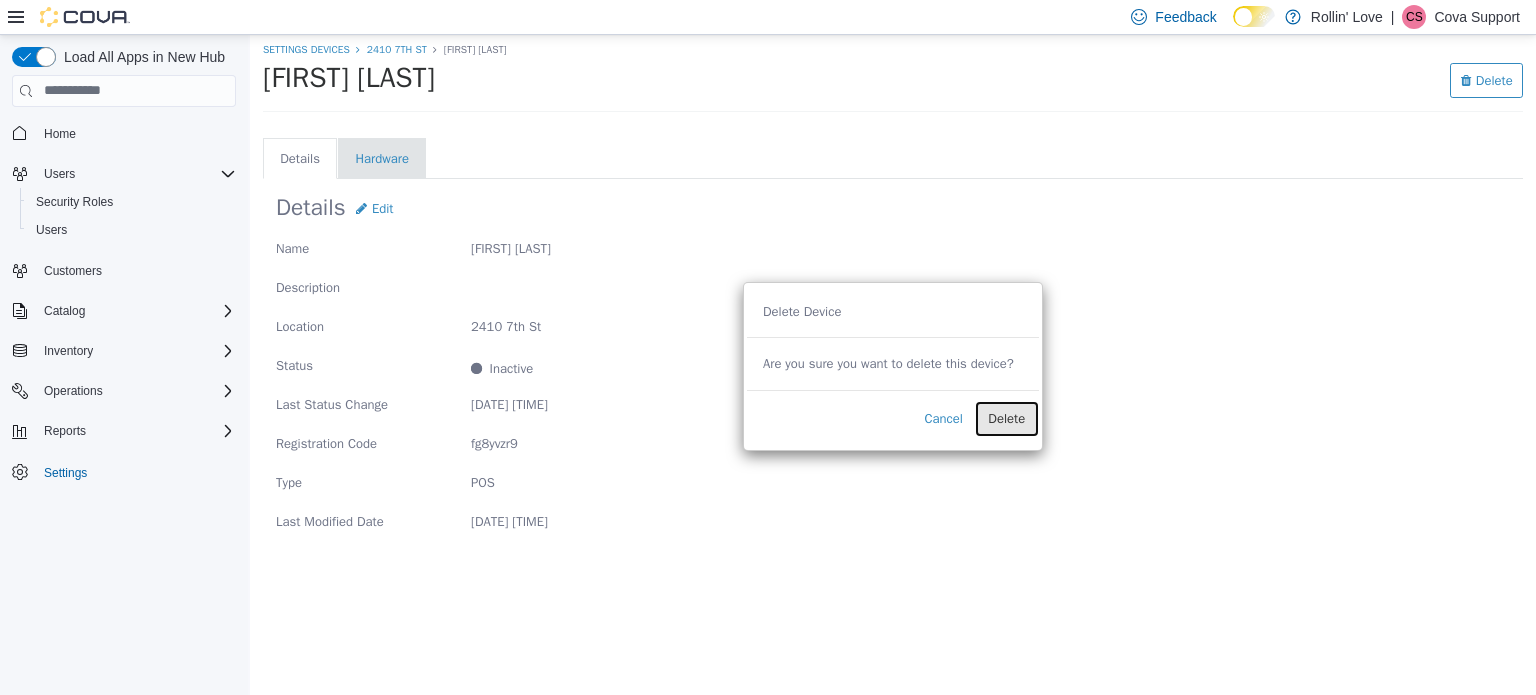 drag, startPoint x: 996, startPoint y: 413, endPoint x: 573, endPoint y: 256, distance: 451.1962 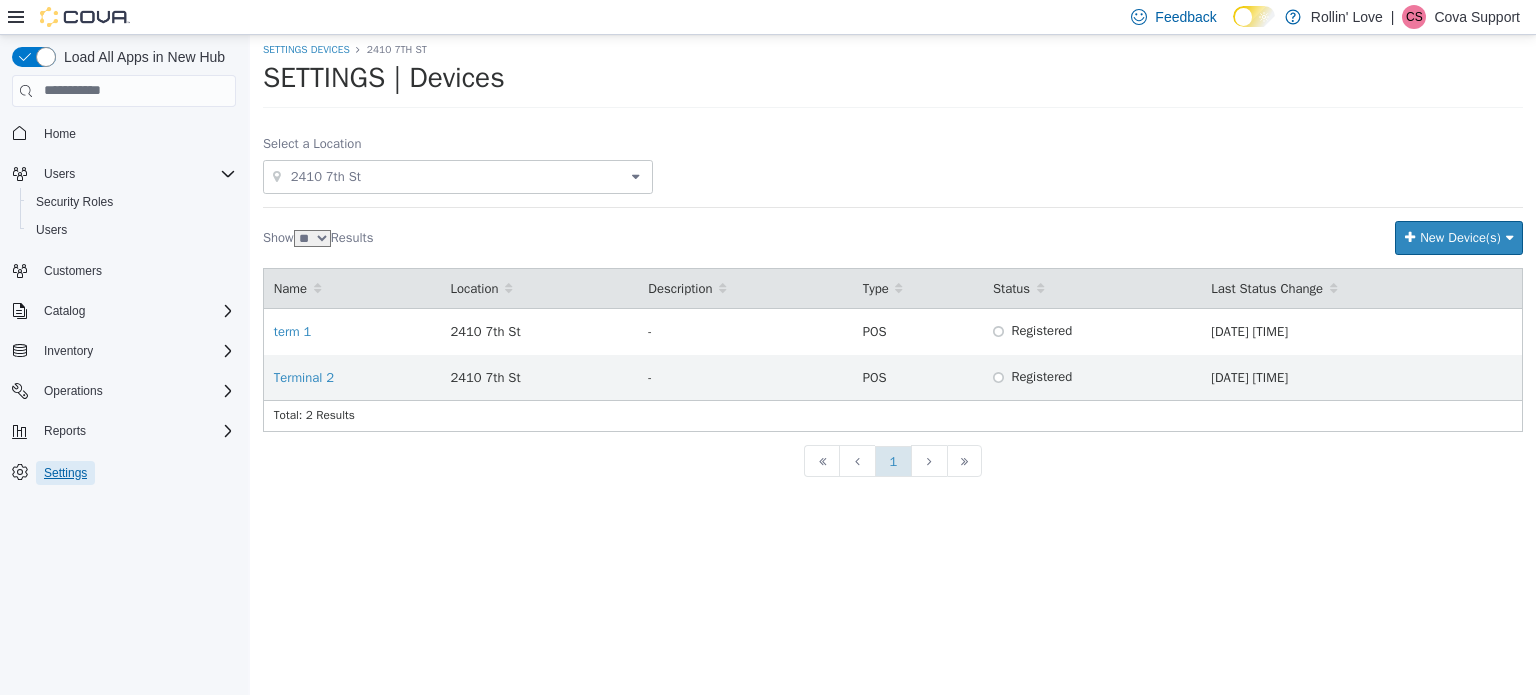click on "Settings" at bounding box center (65, 473) 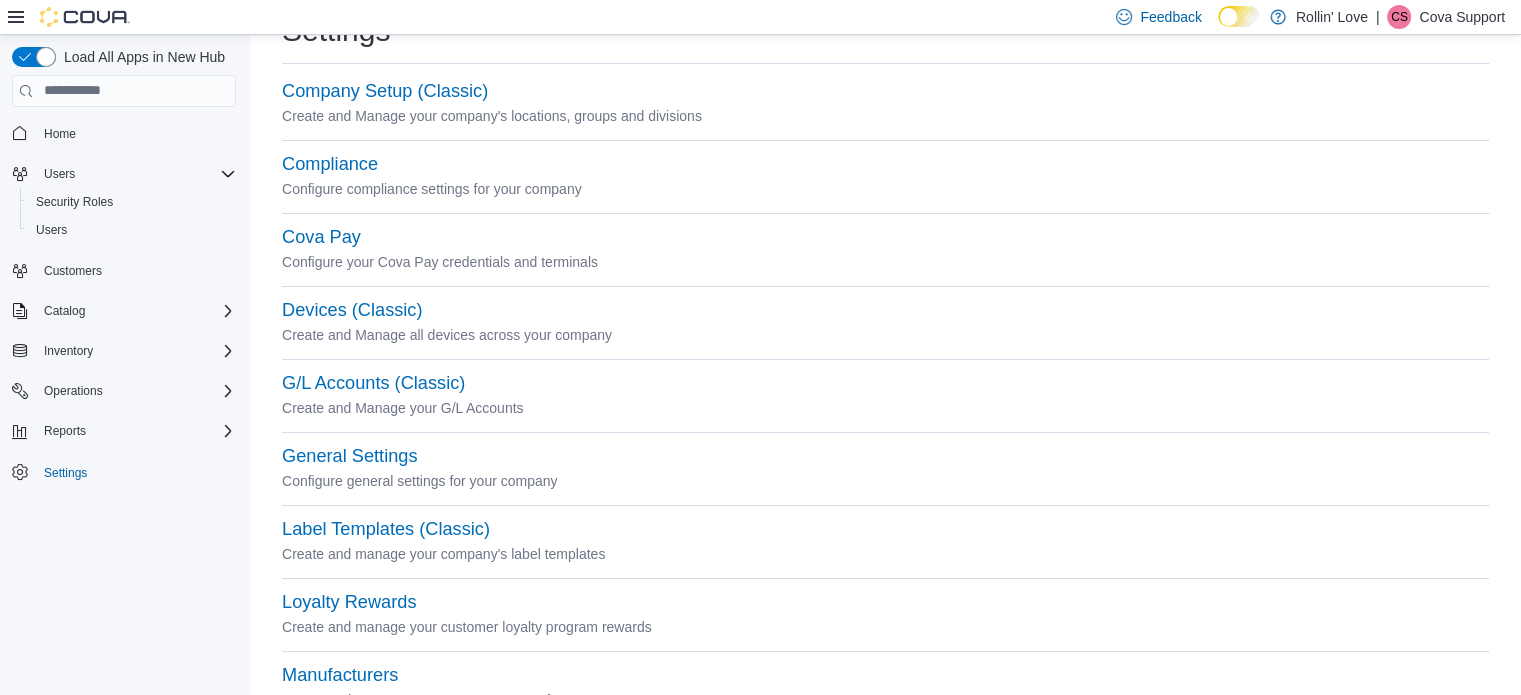 scroll, scrollTop: 326, scrollLeft: 0, axis: vertical 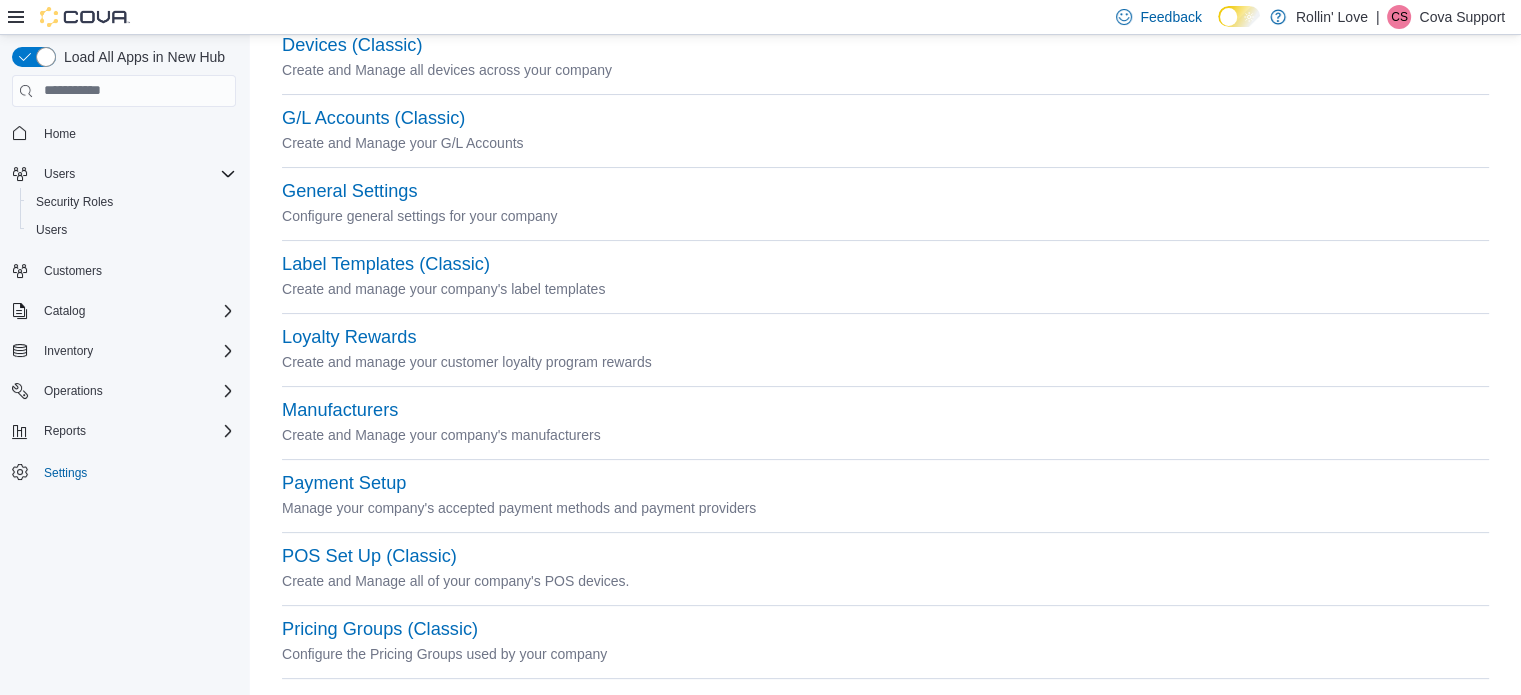 drag, startPoint x: 660, startPoint y: 359, endPoint x: 612, endPoint y: 484, distance: 133.89922 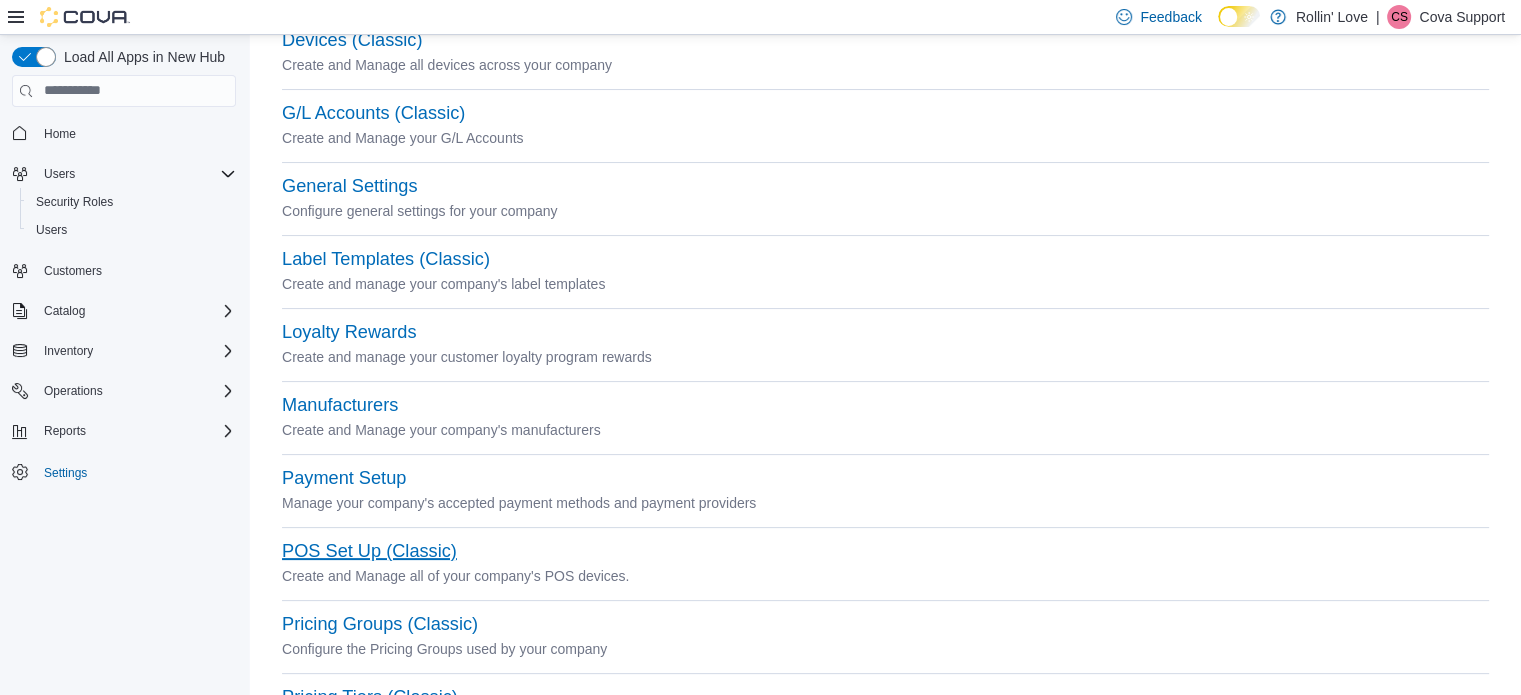 click on "POS Set Up (Classic)" at bounding box center (369, 551) 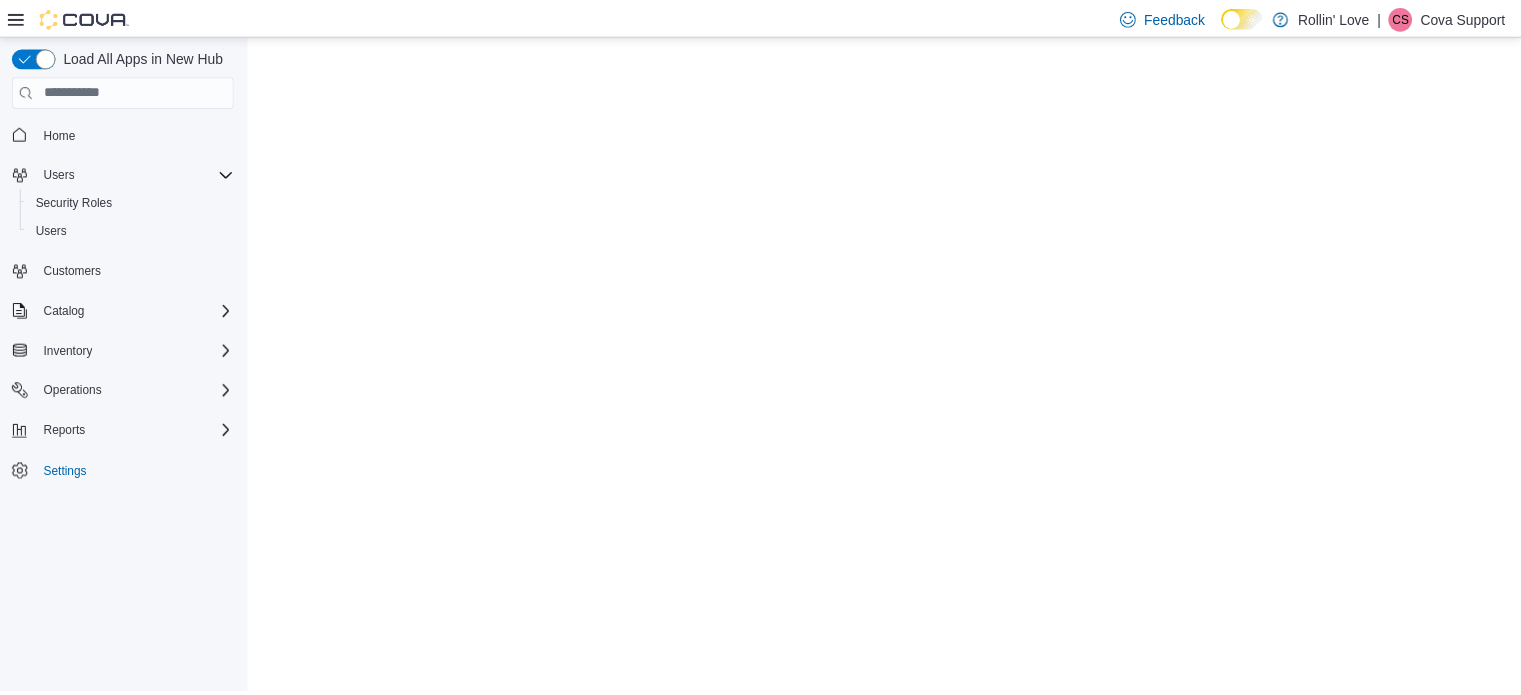 scroll, scrollTop: 0, scrollLeft: 0, axis: both 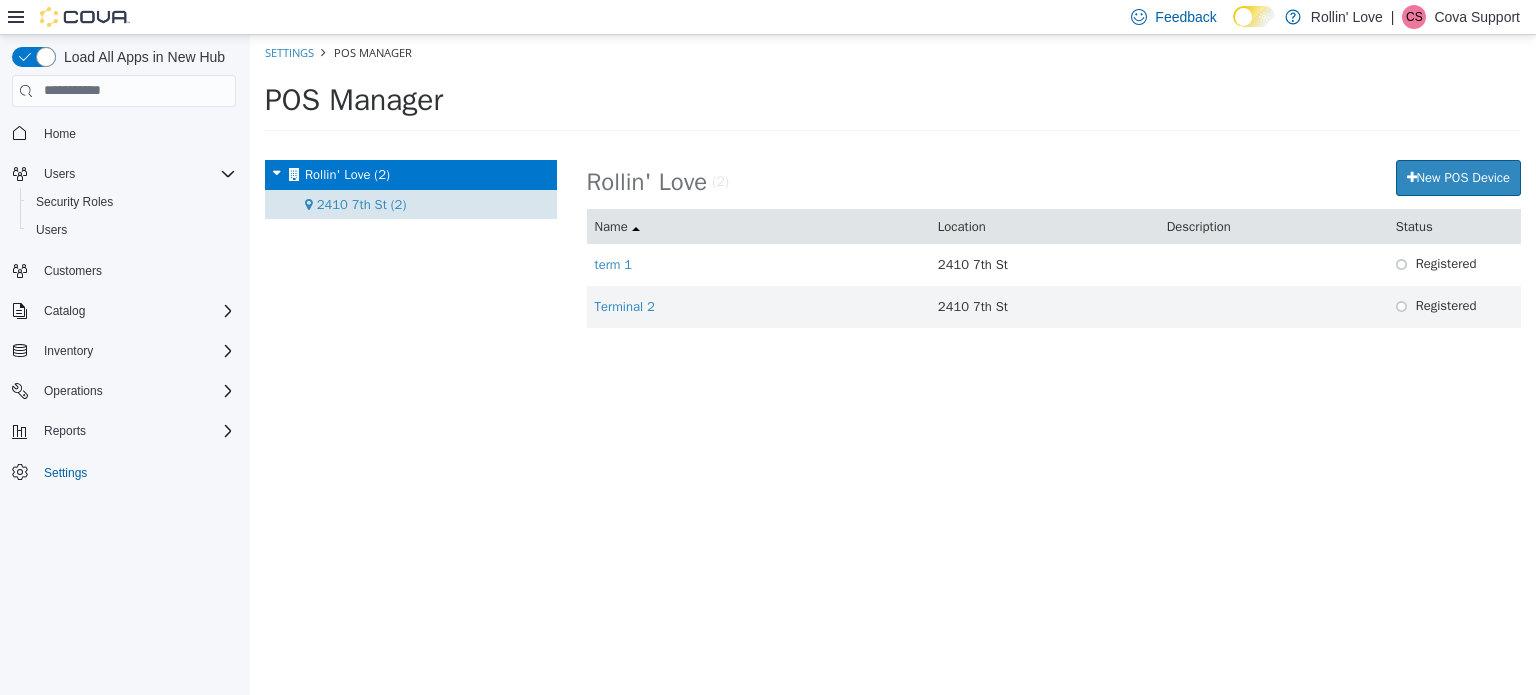 click on "2410 7th St (2)" at bounding box center [362, 203] 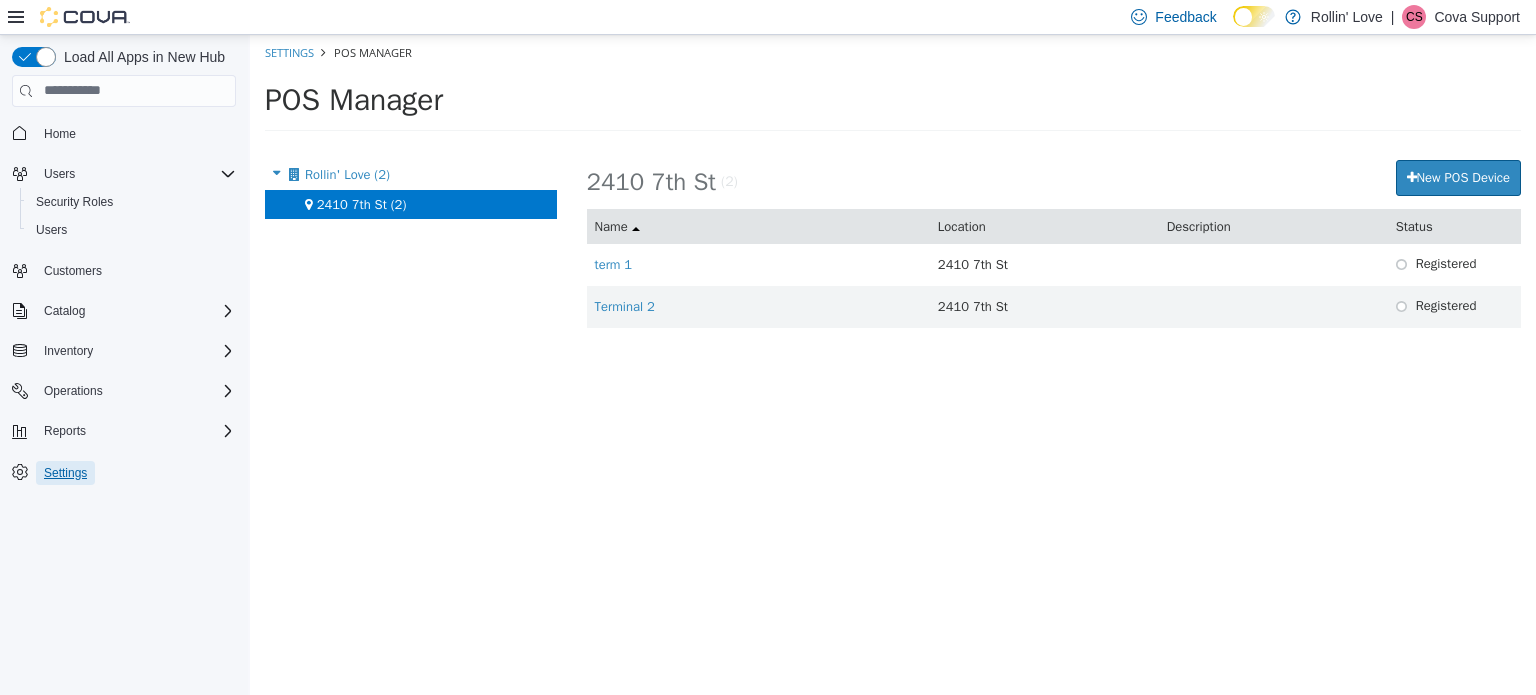 click on "Settings" at bounding box center [65, 473] 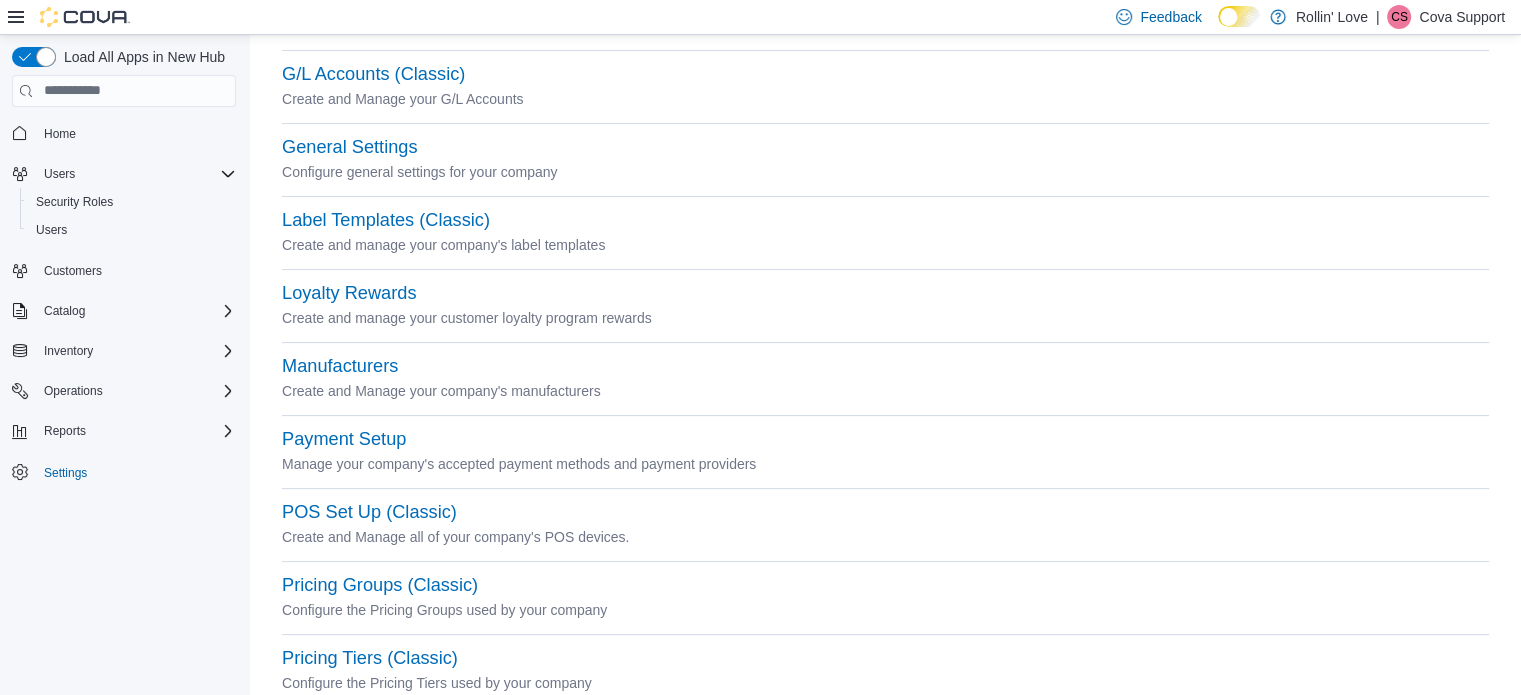 scroll, scrollTop: 400, scrollLeft: 0, axis: vertical 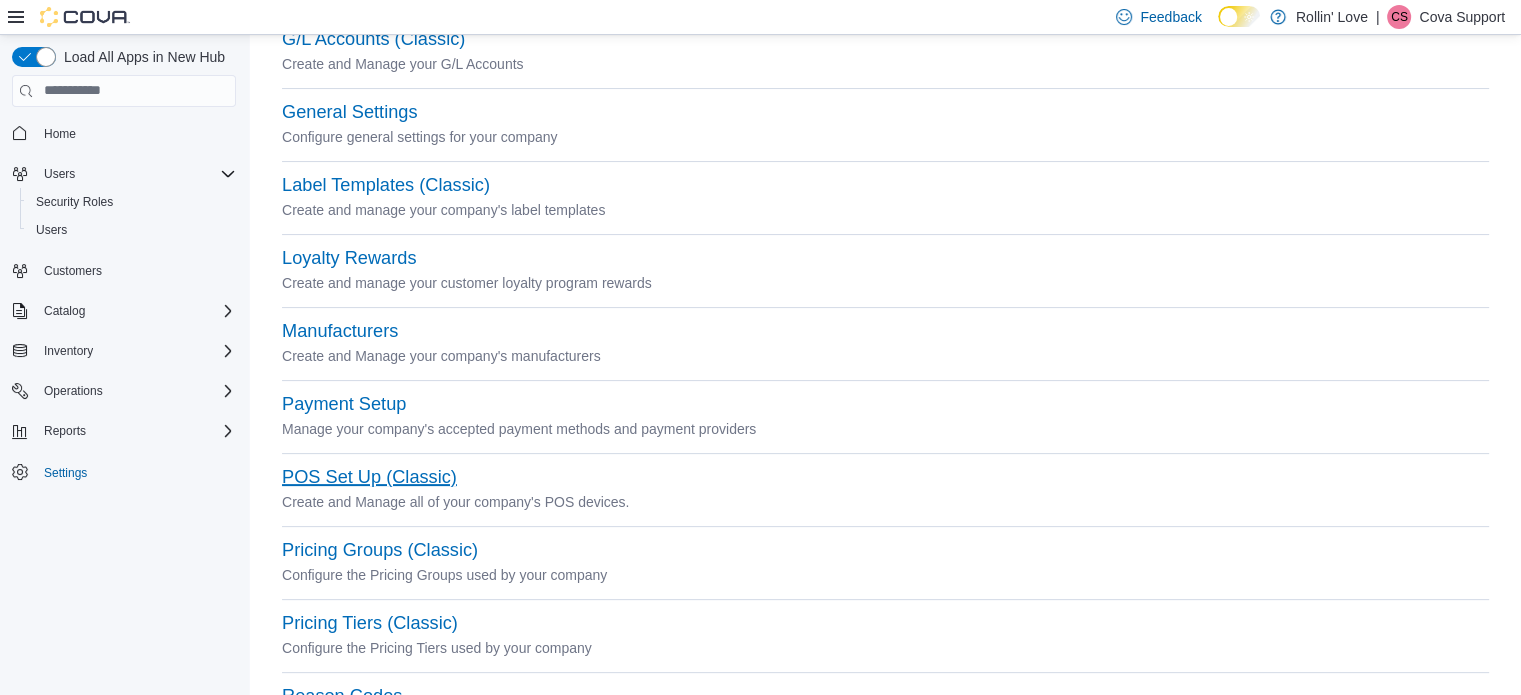 click on "POS Set Up (Classic)" at bounding box center [369, 477] 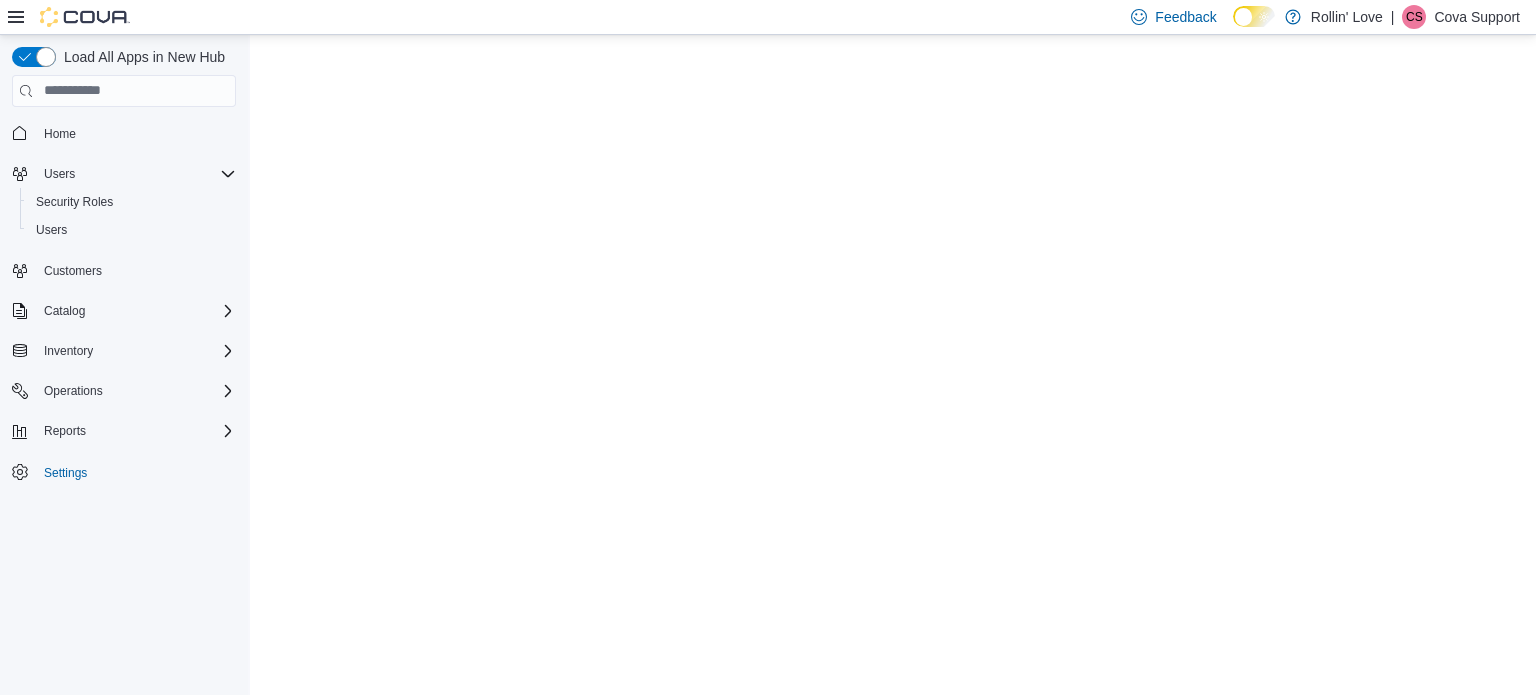 scroll, scrollTop: 0, scrollLeft: 0, axis: both 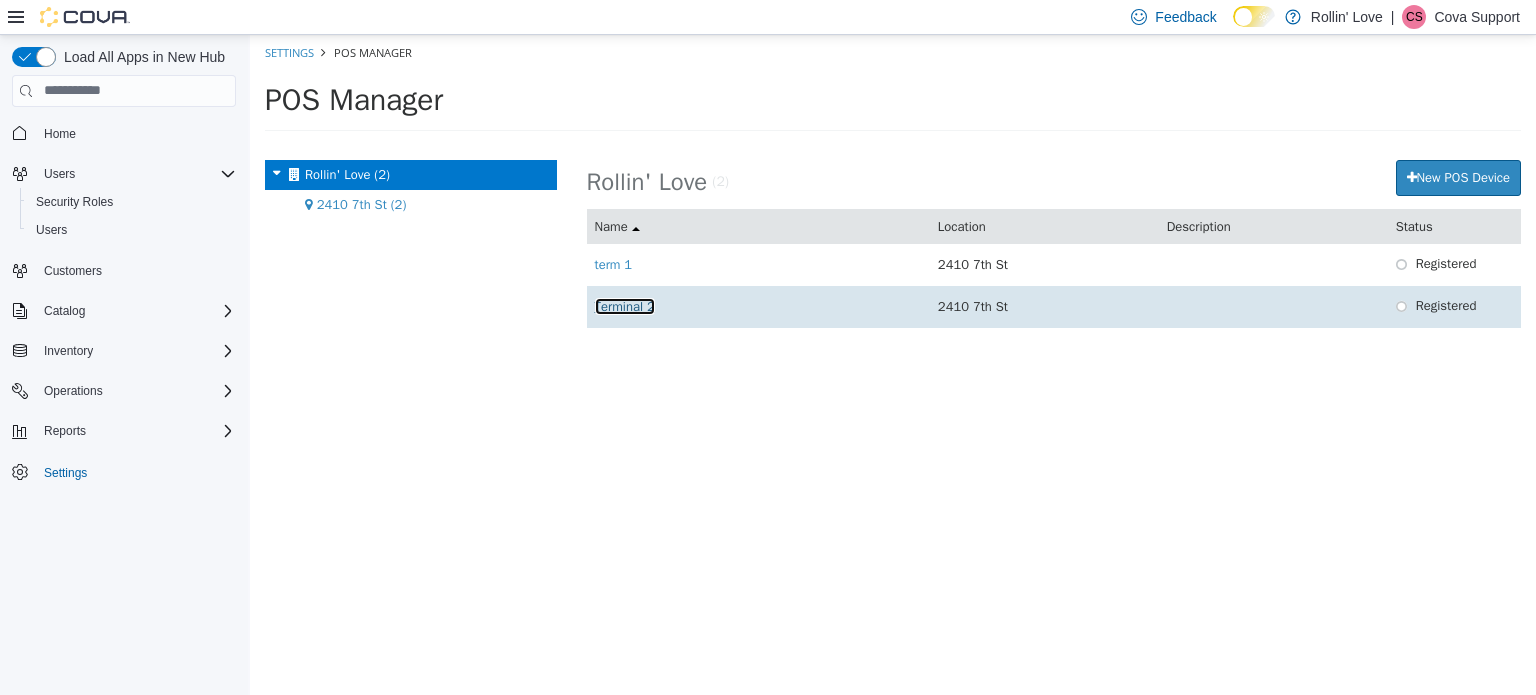 click on "Terminal 2" at bounding box center [625, 305] 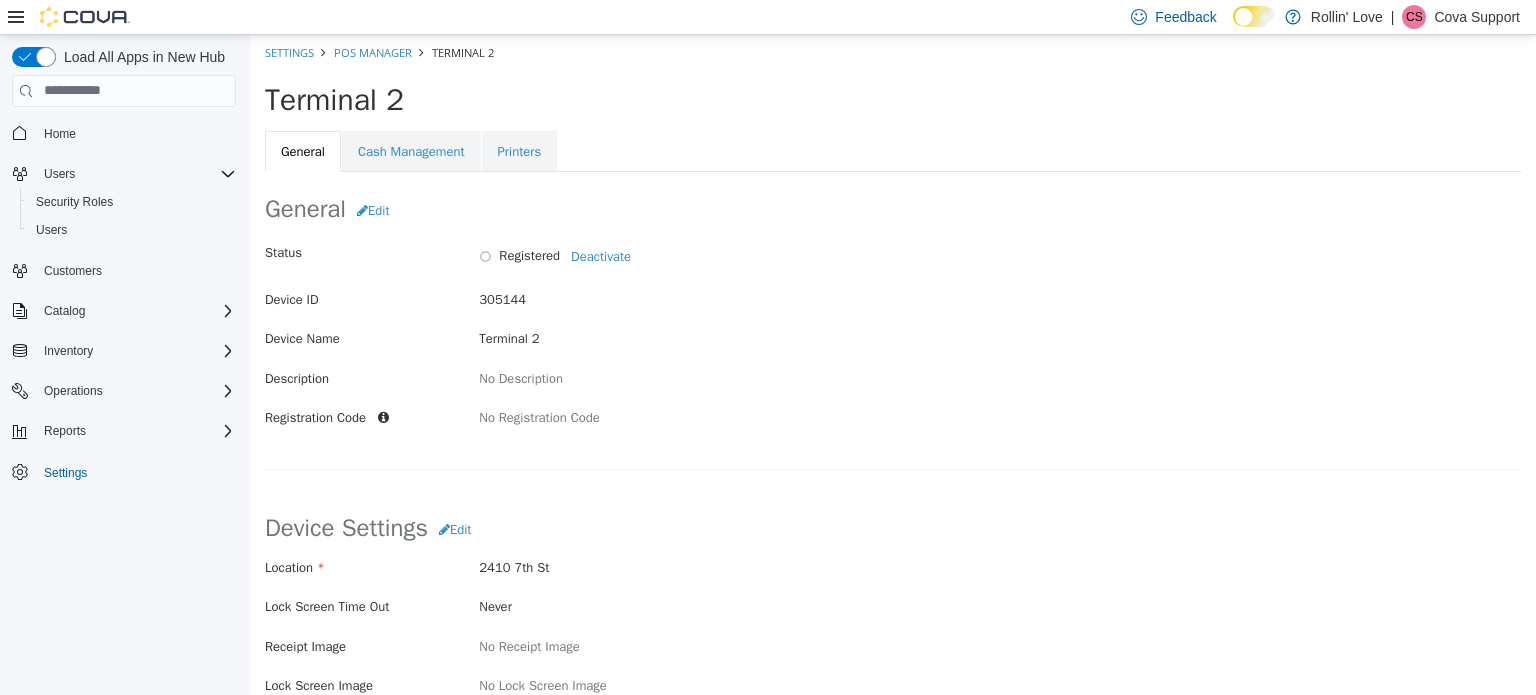 click on "No Registration Code" at bounding box center (678, 417) 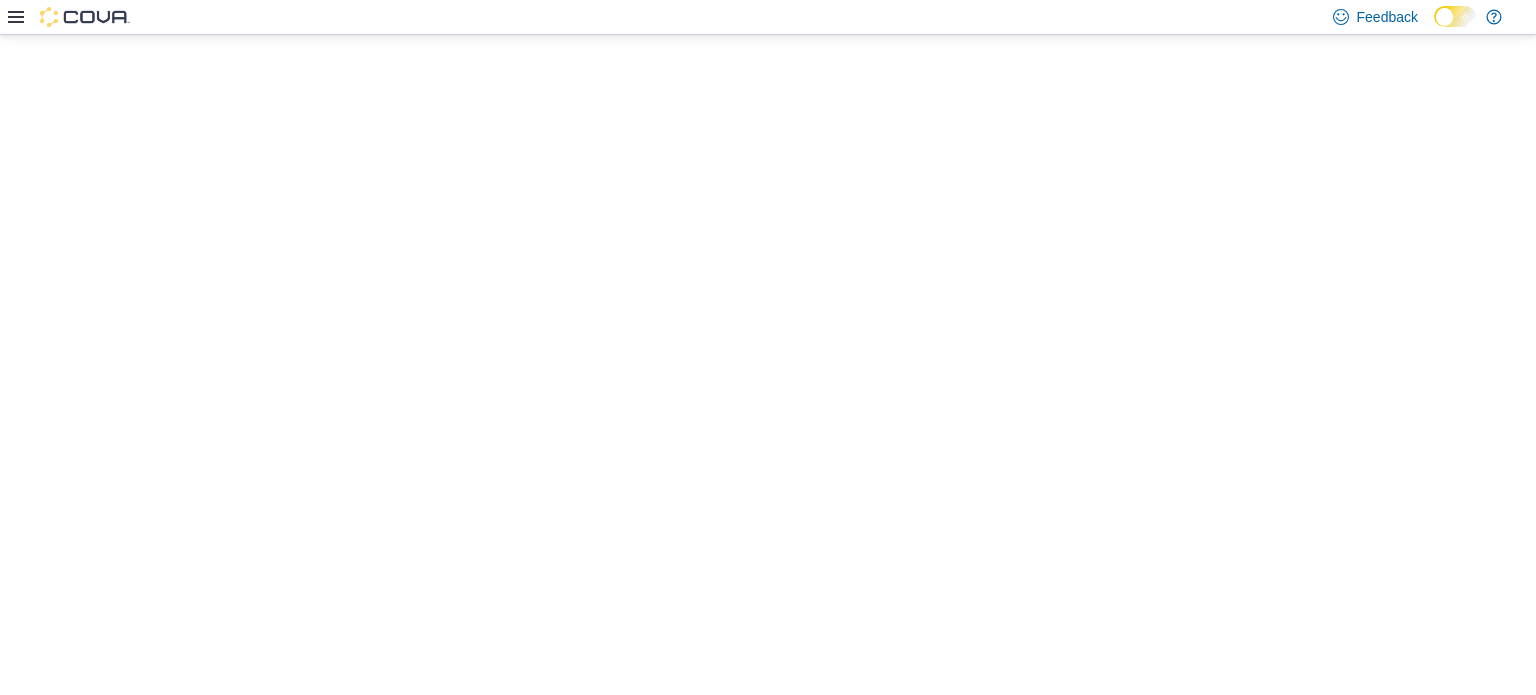 scroll, scrollTop: 0, scrollLeft: 0, axis: both 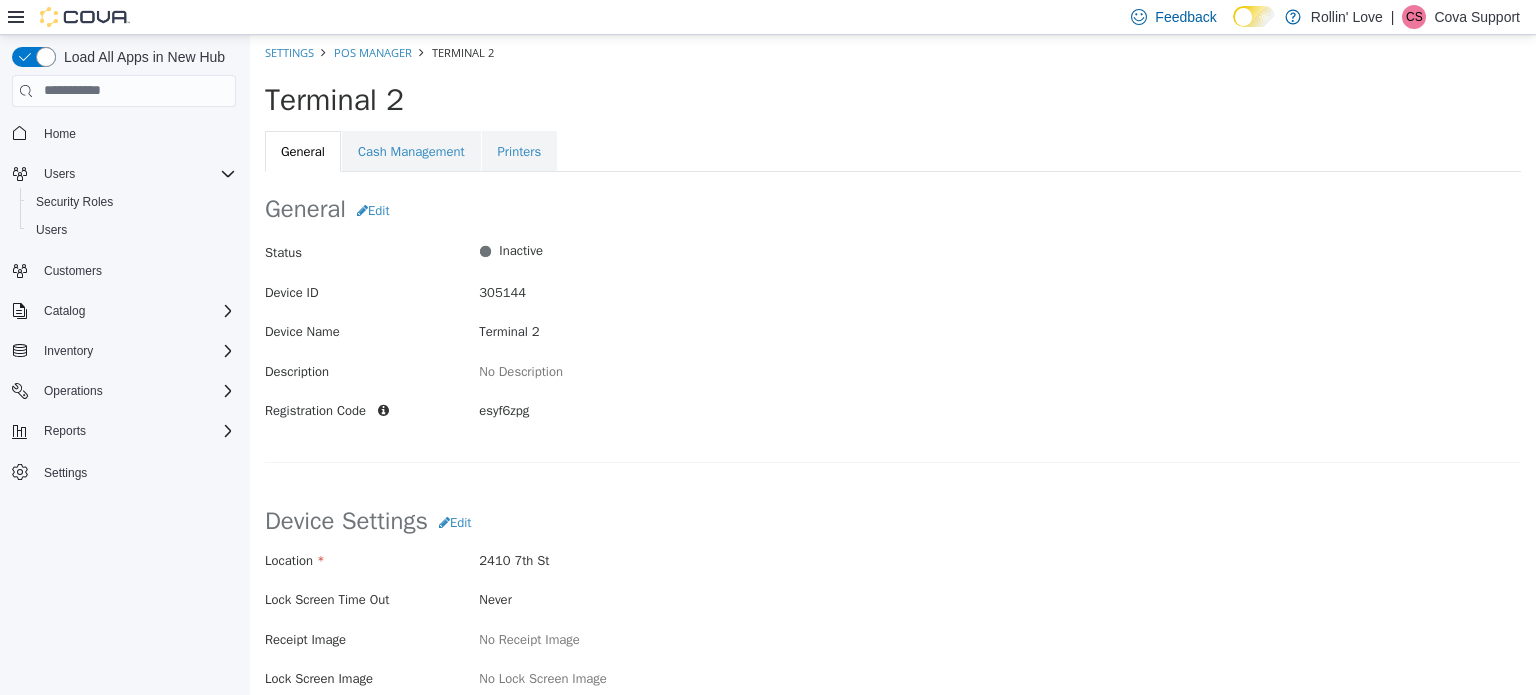 click on "Status Inactive Device ID 305144 Device Name Terminal 2 Description No Description
Registration Code
esyf6zpg" at bounding box center [893, 339] 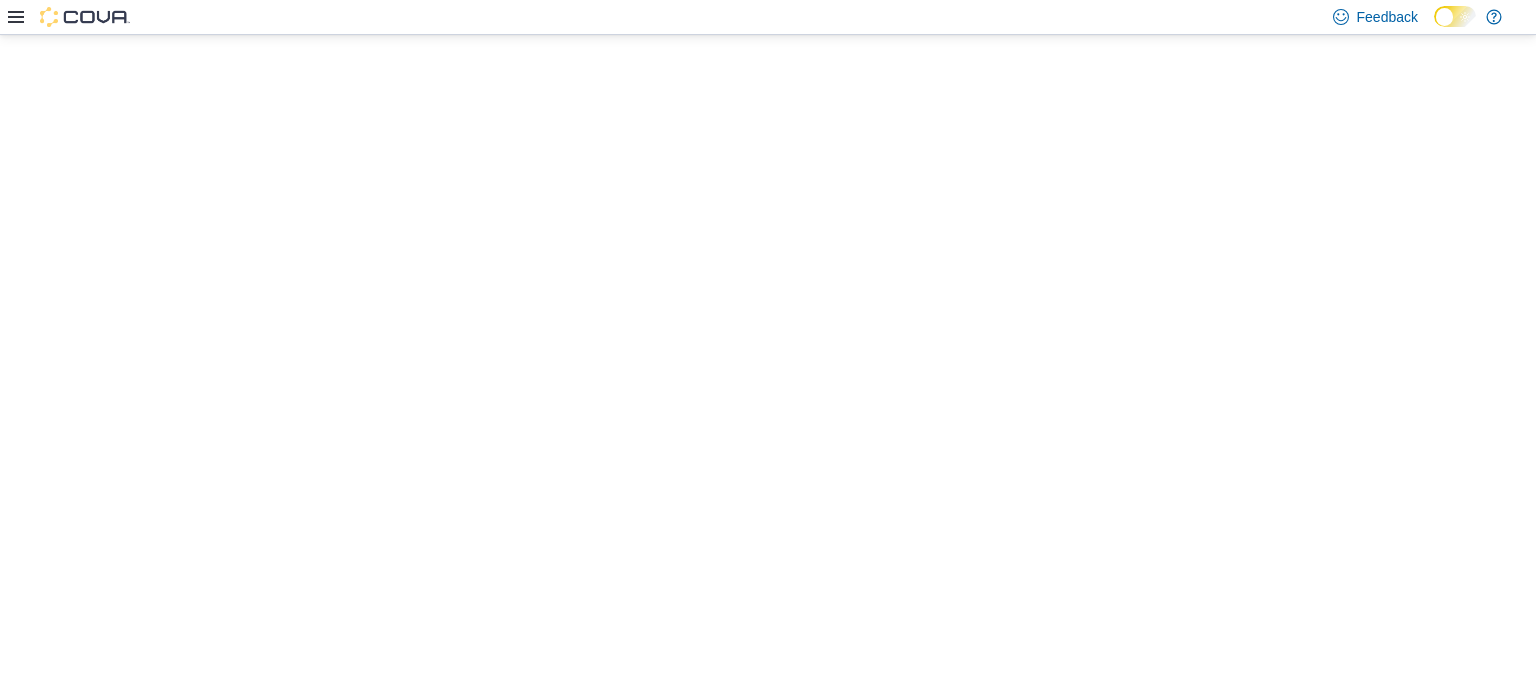 scroll, scrollTop: 0, scrollLeft: 0, axis: both 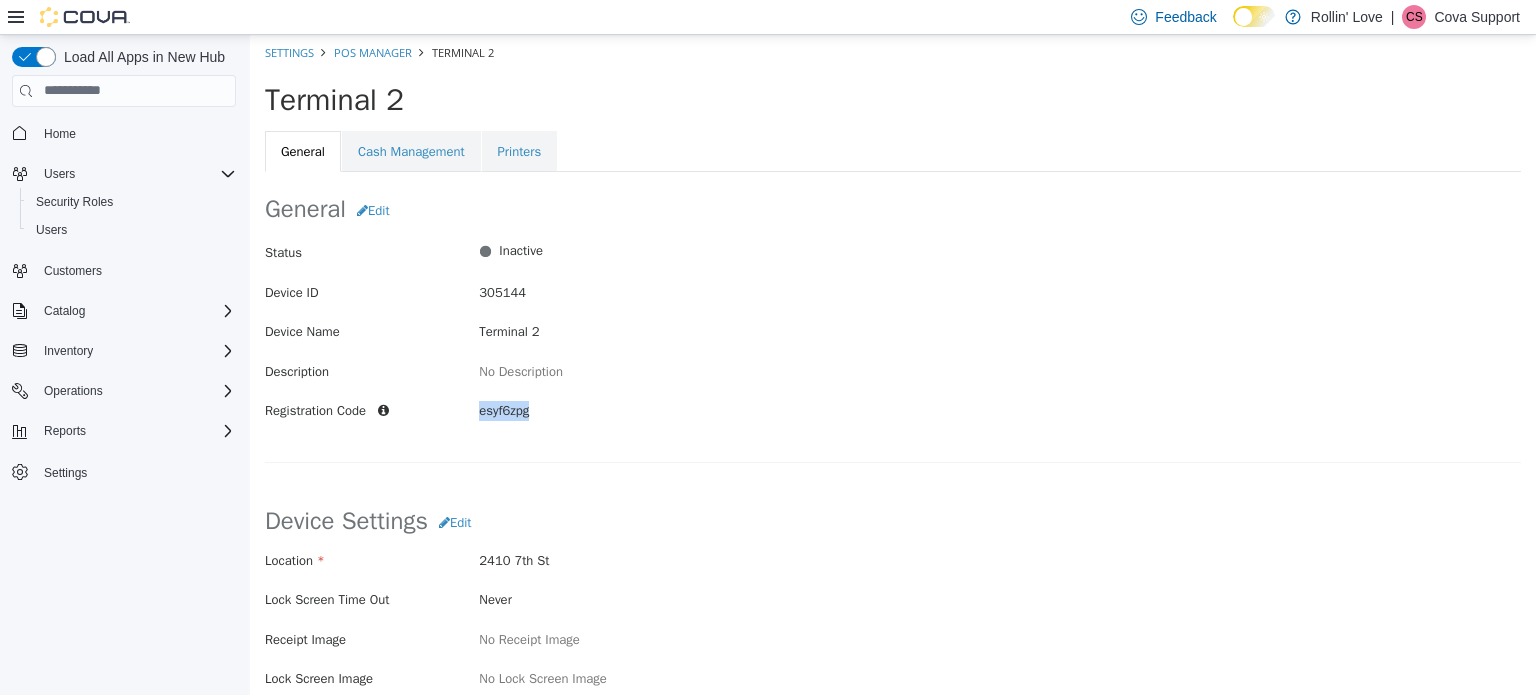 drag, startPoint x: 541, startPoint y: 409, endPoint x: 474, endPoint y: 409, distance: 67 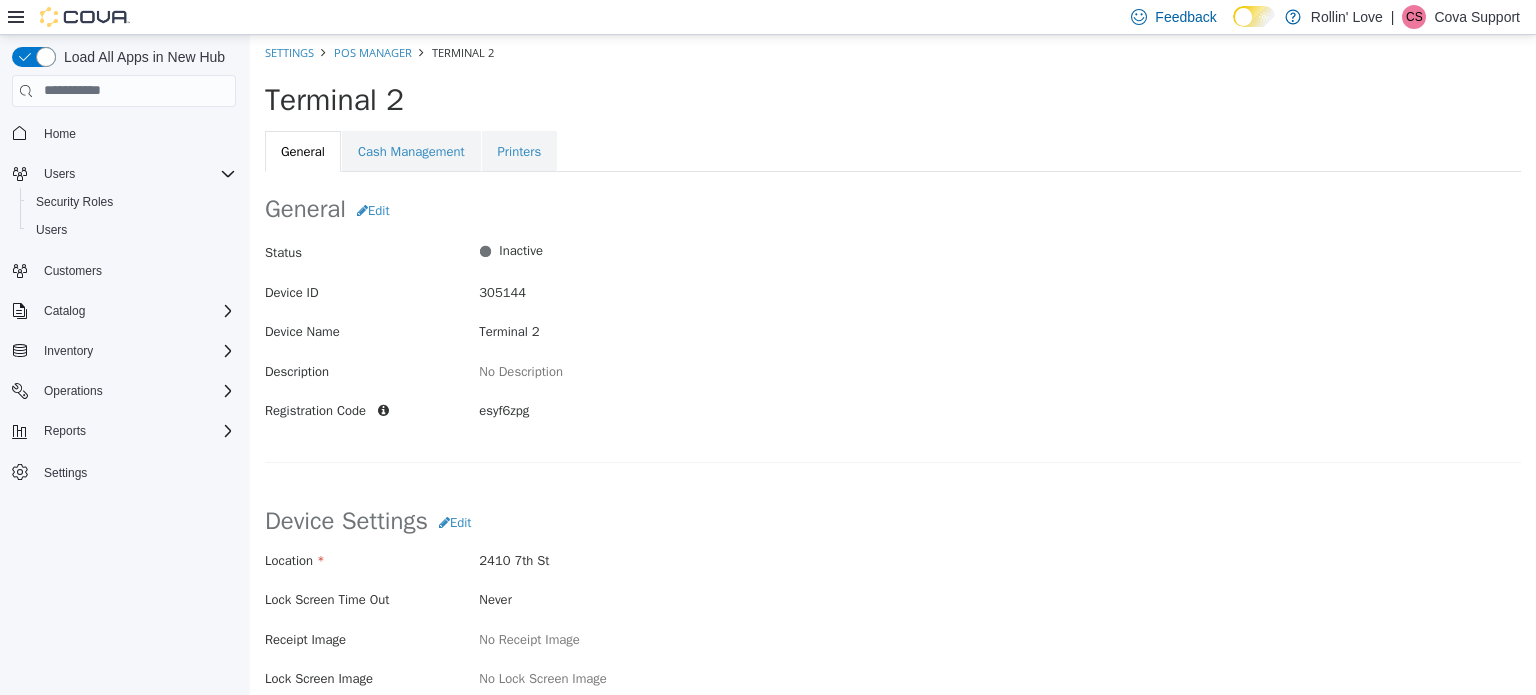 click on "Terminal 2" at bounding box center (839, 99) 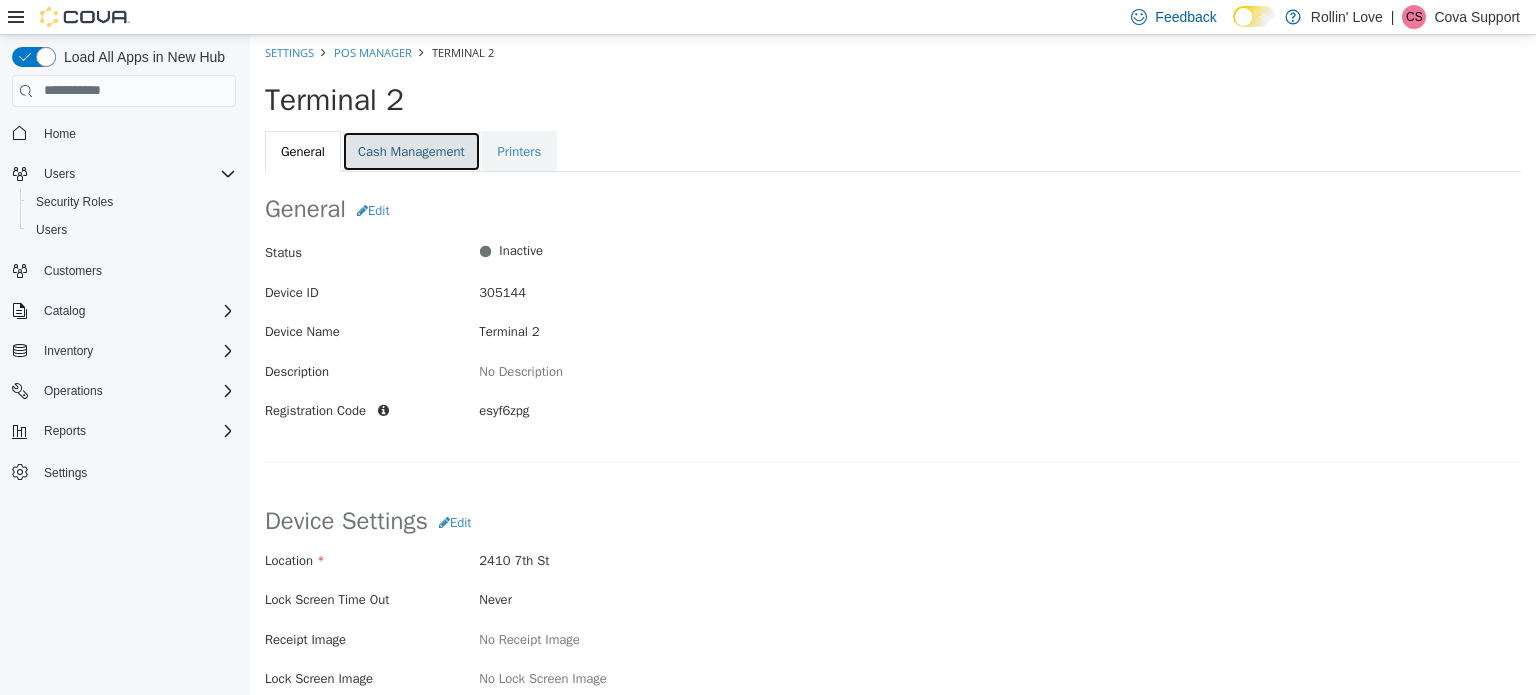 click on "Cash Management" at bounding box center (411, 151) 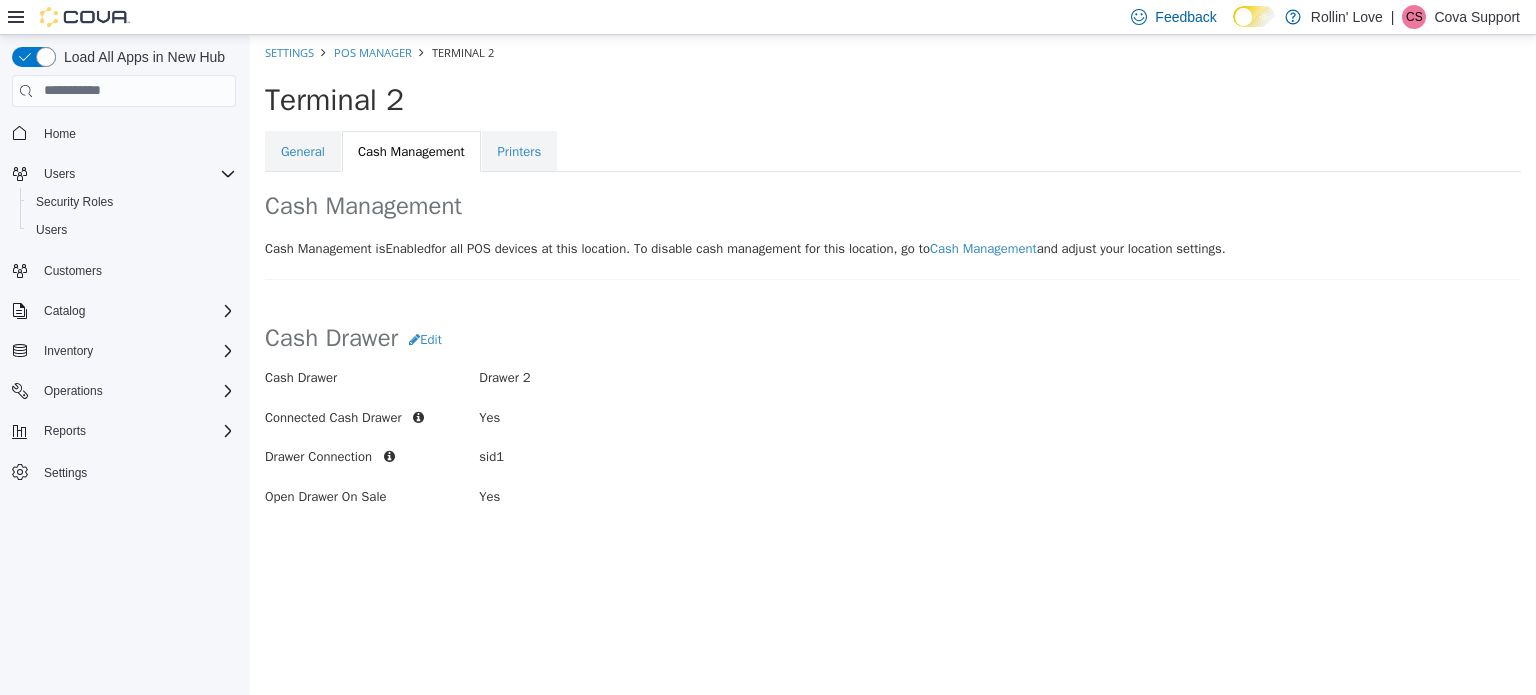 click on "Terminal 2" at bounding box center (893, 99) 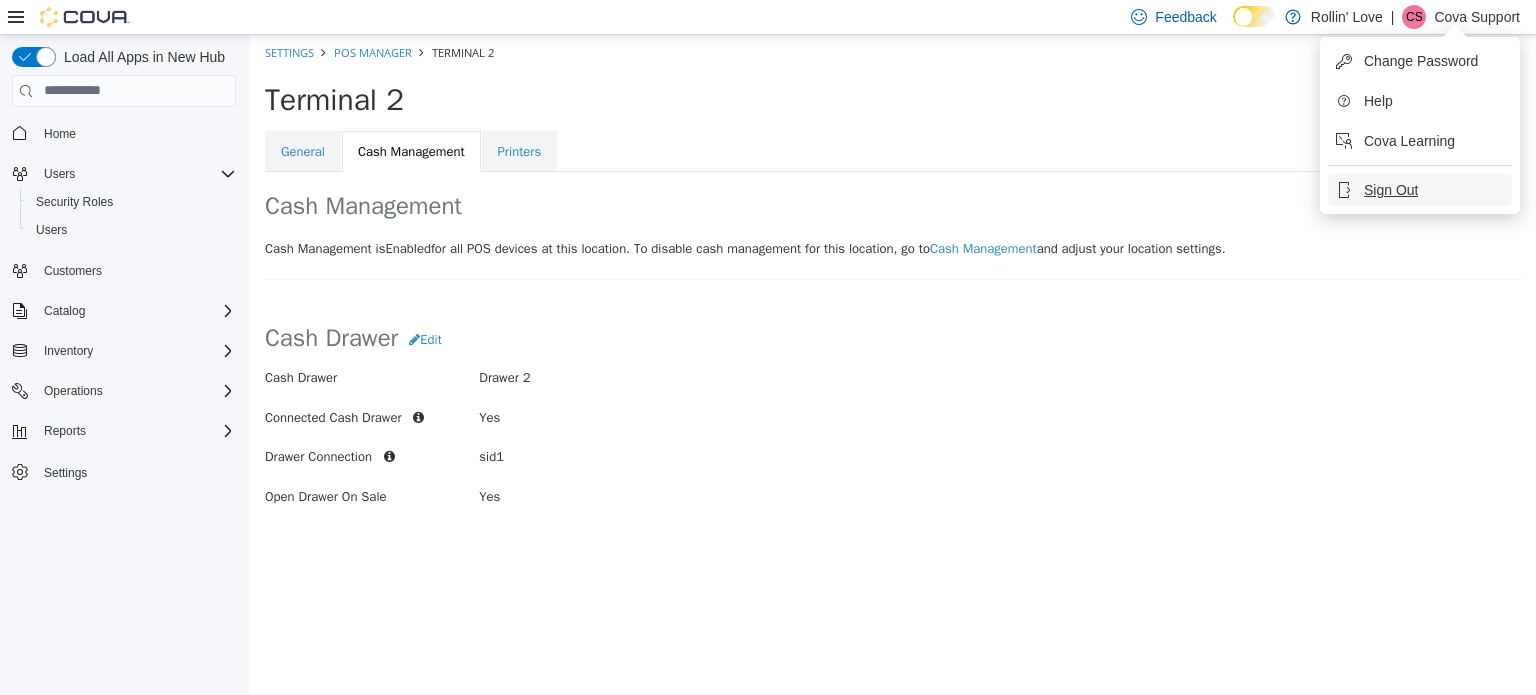 click on "Sign Out" at bounding box center [1420, 190] 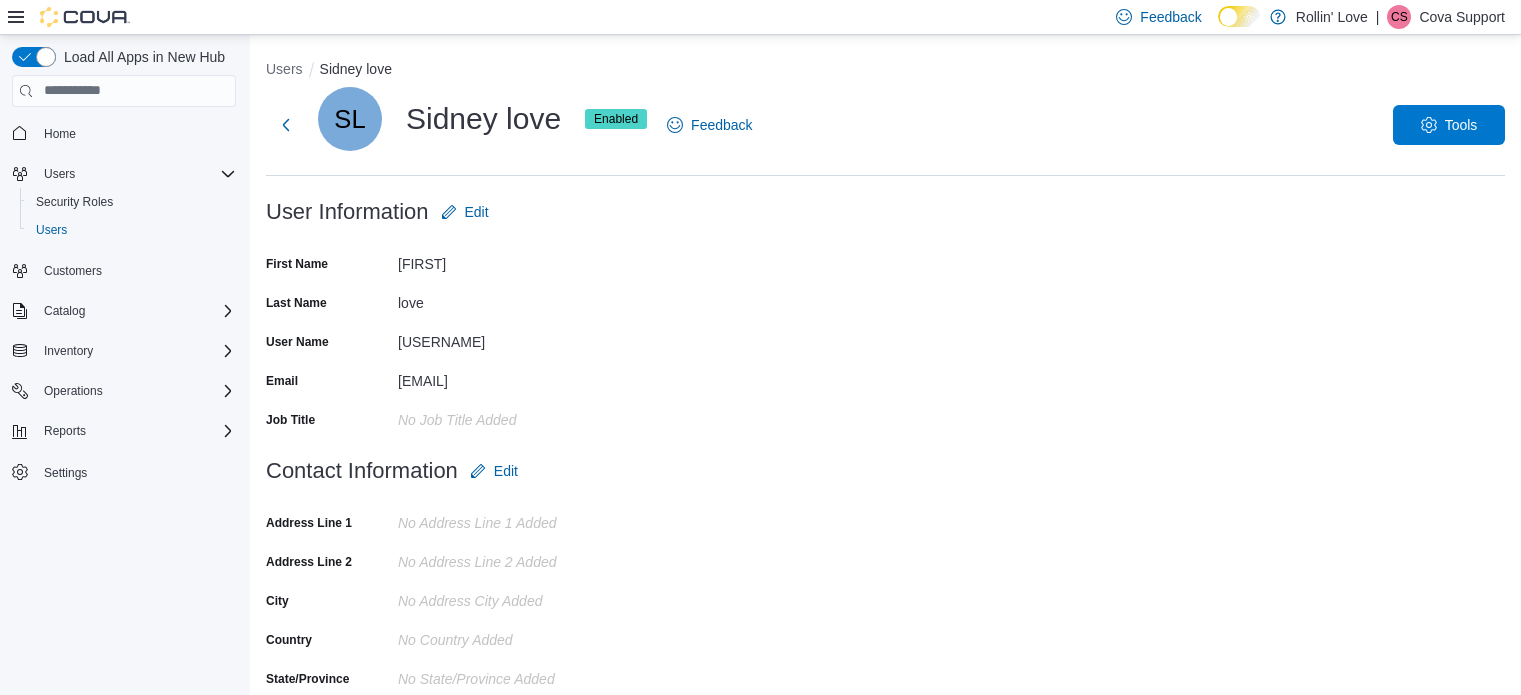 scroll, scrollTop: 0, scrollLeft: 0, axis: both 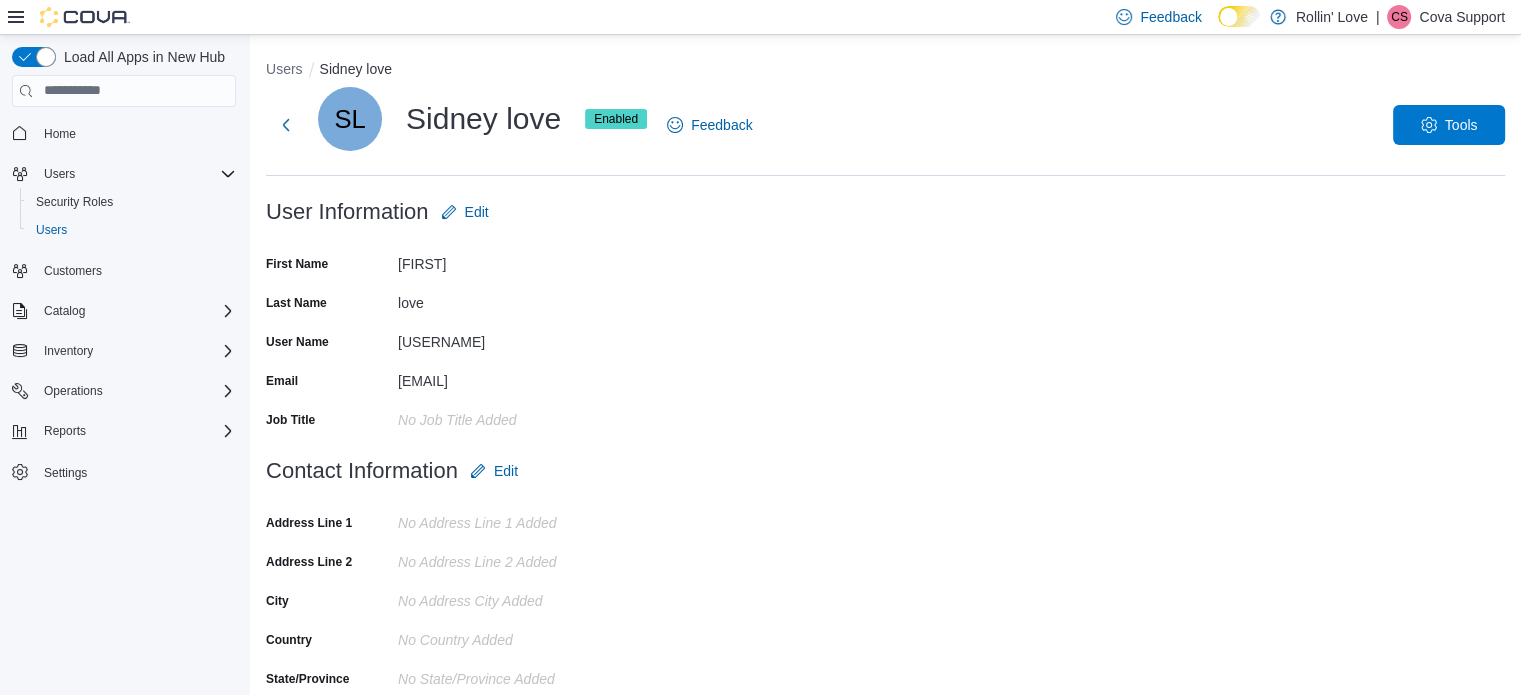 click on "Cova Support" at bounding box center (1462, 17) 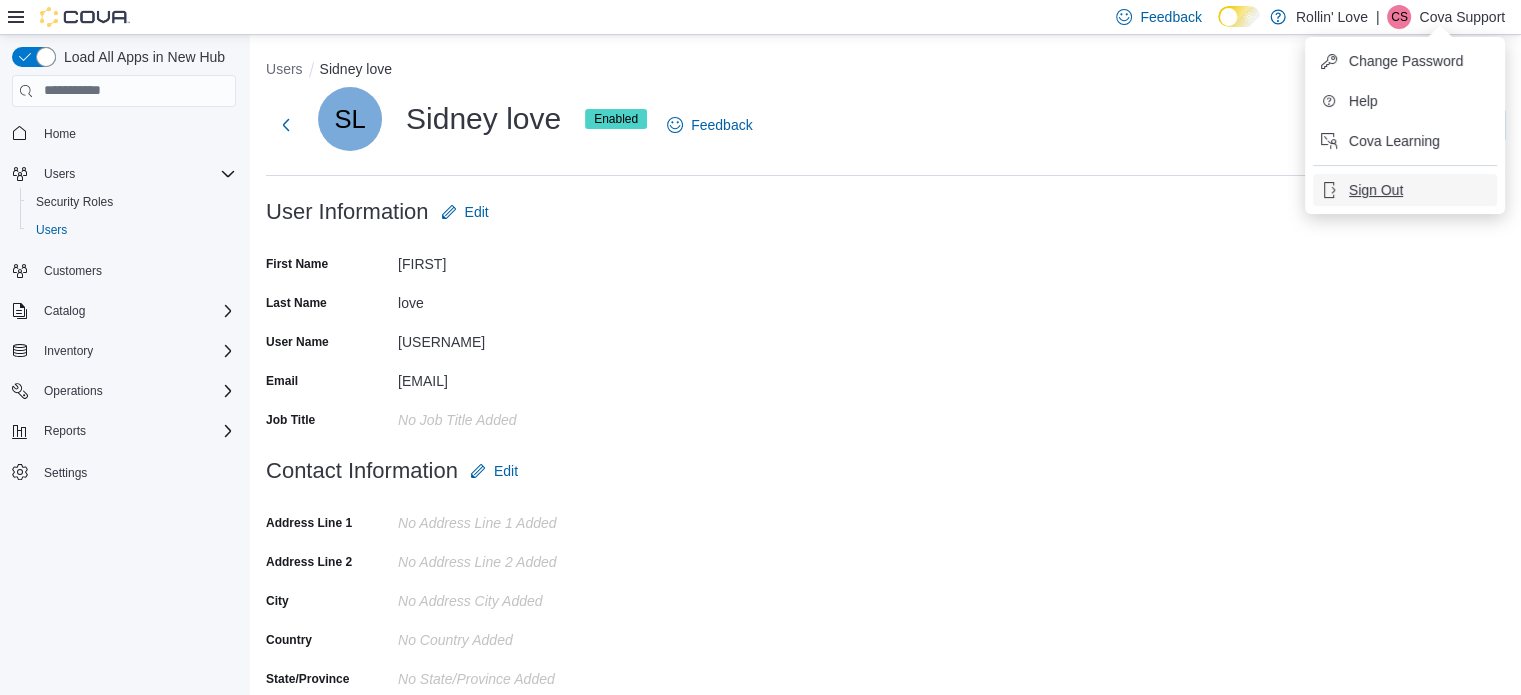 click on "Sign Out" at bounding box center (1376, 190) 